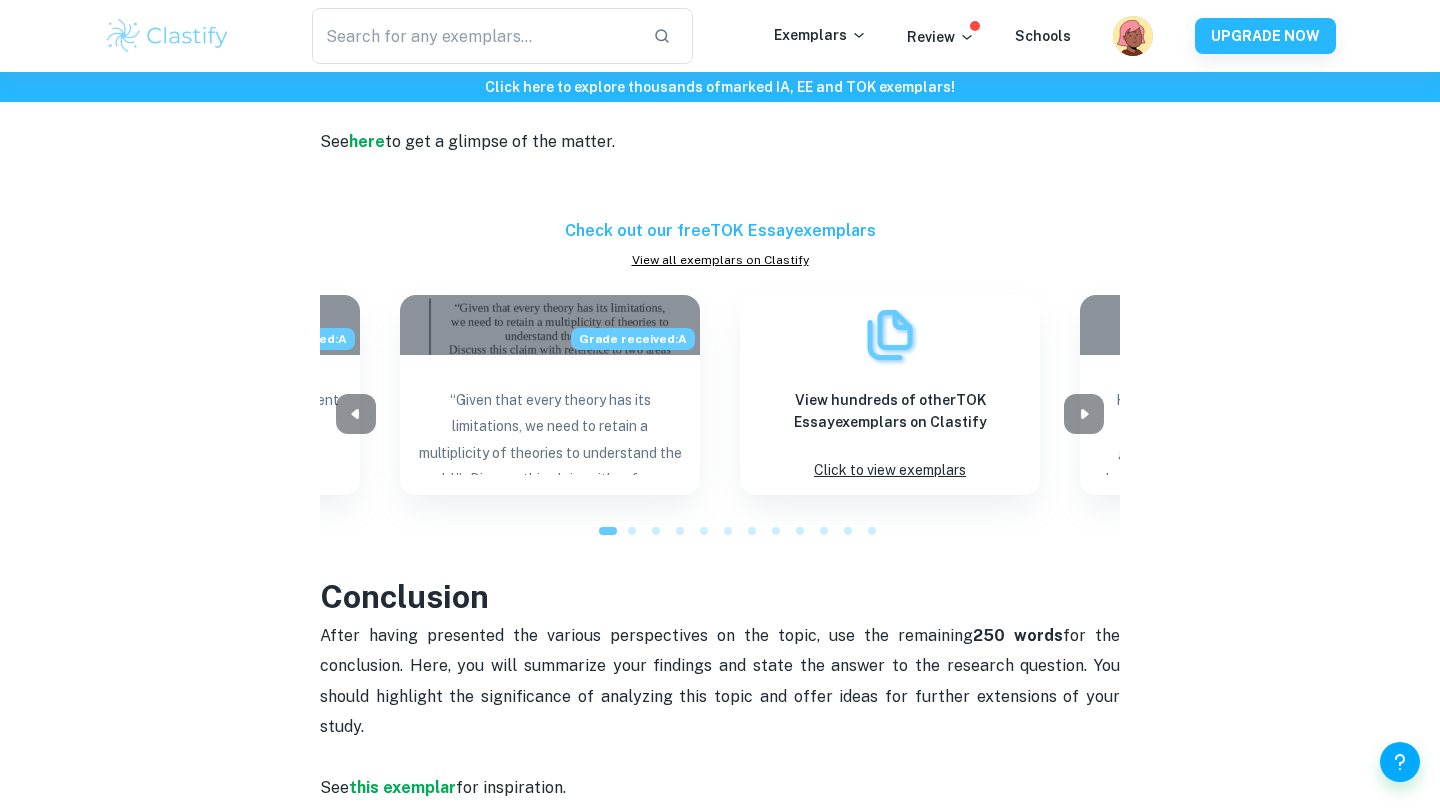 scroll, scrollTop: 1769, scrollLeft: 0, axis: vertical 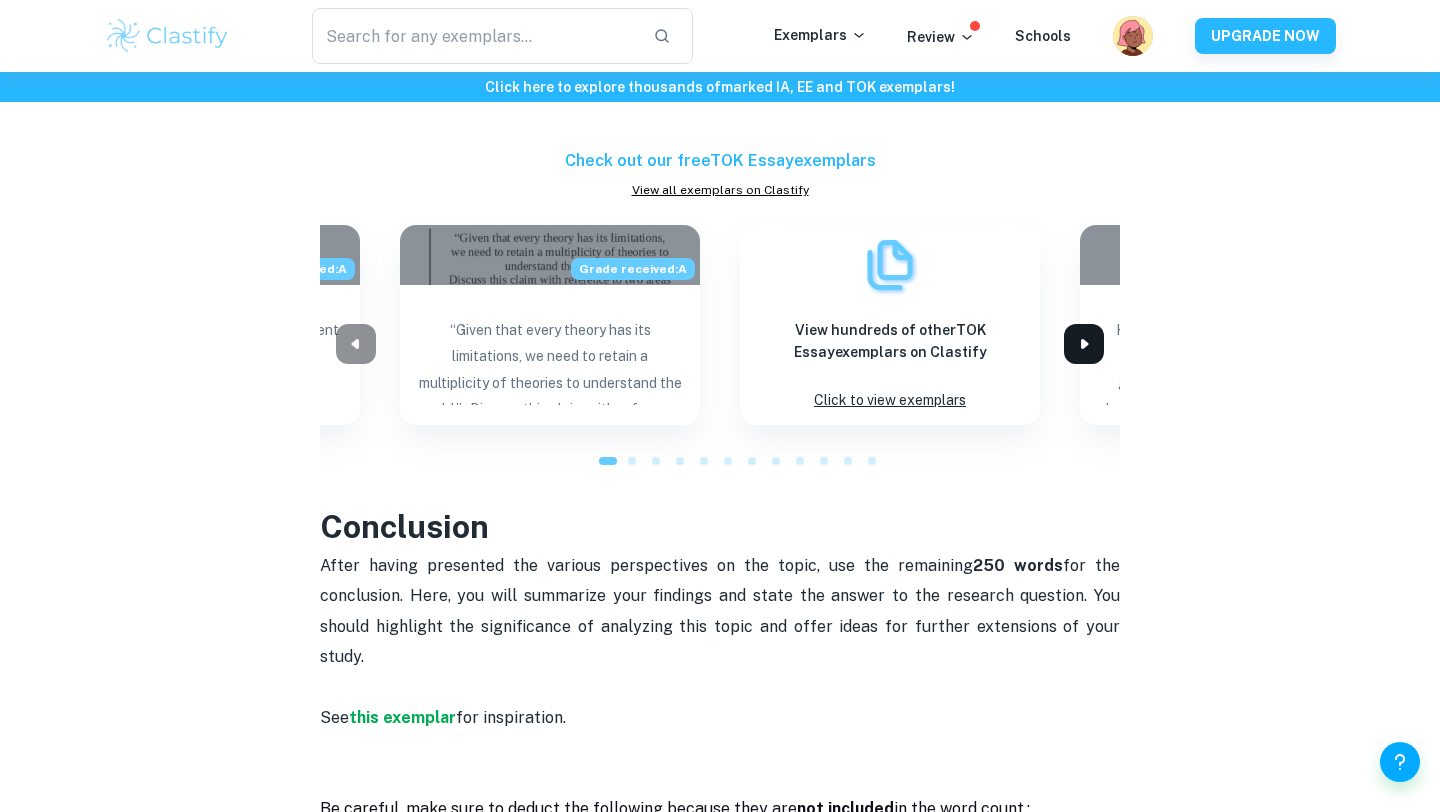 click 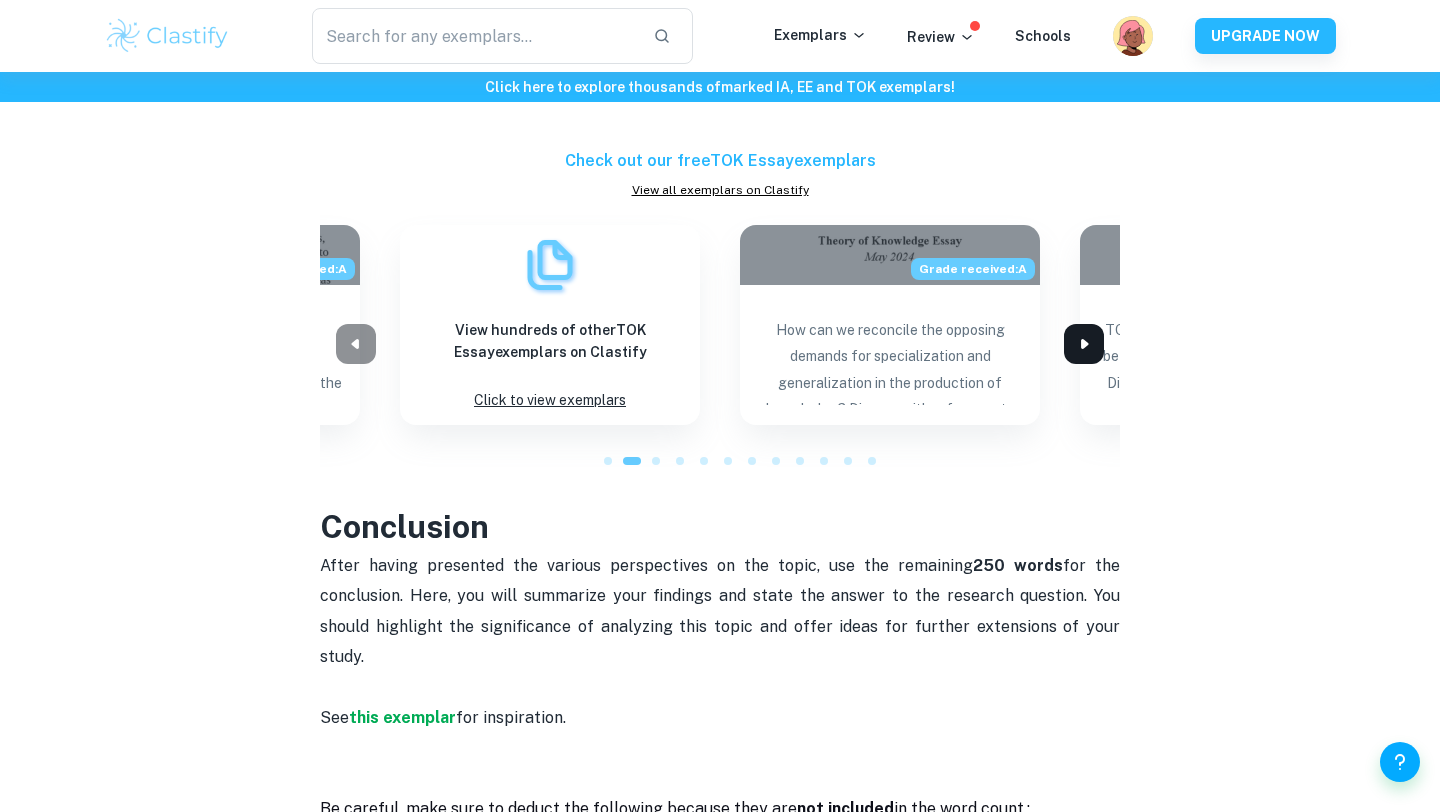 click 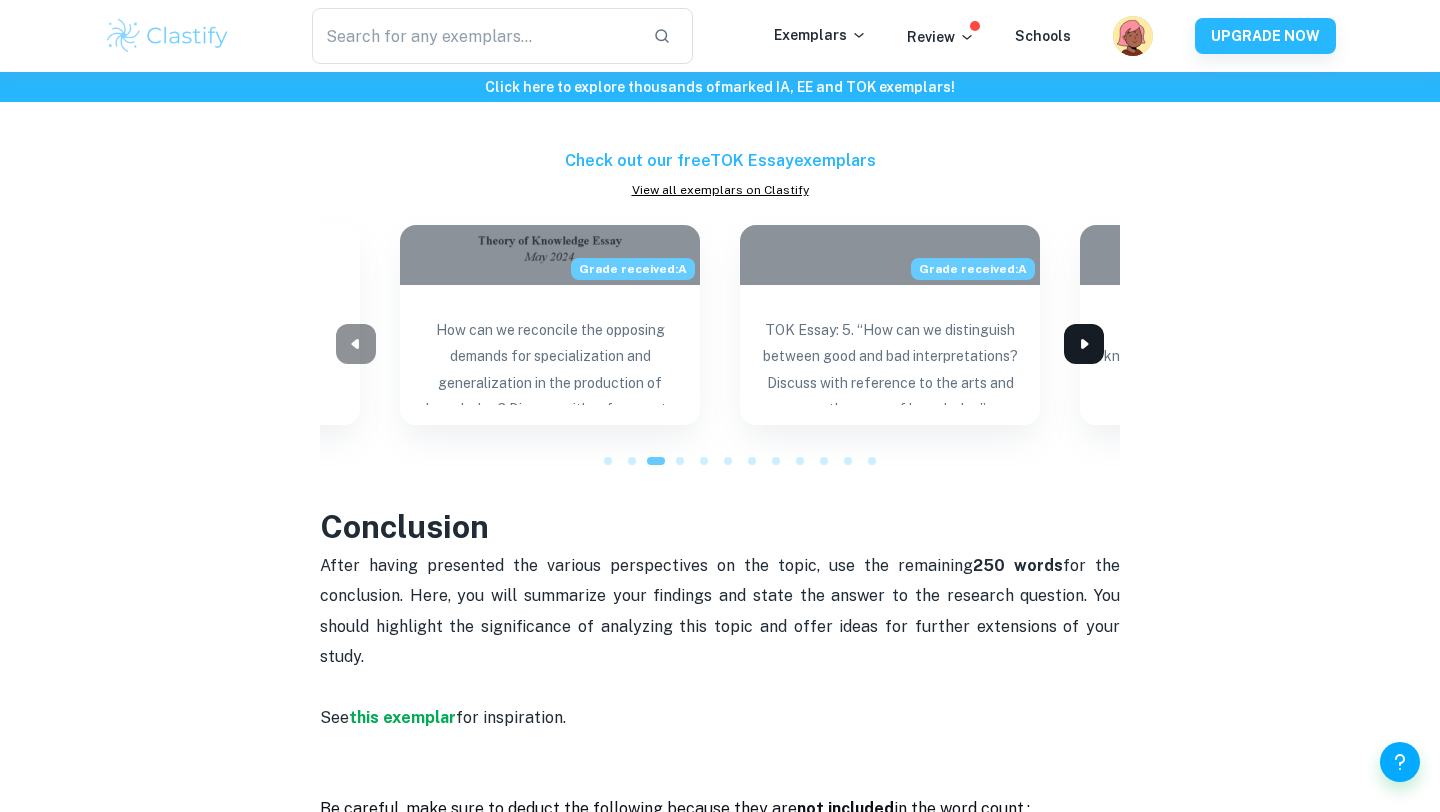 click 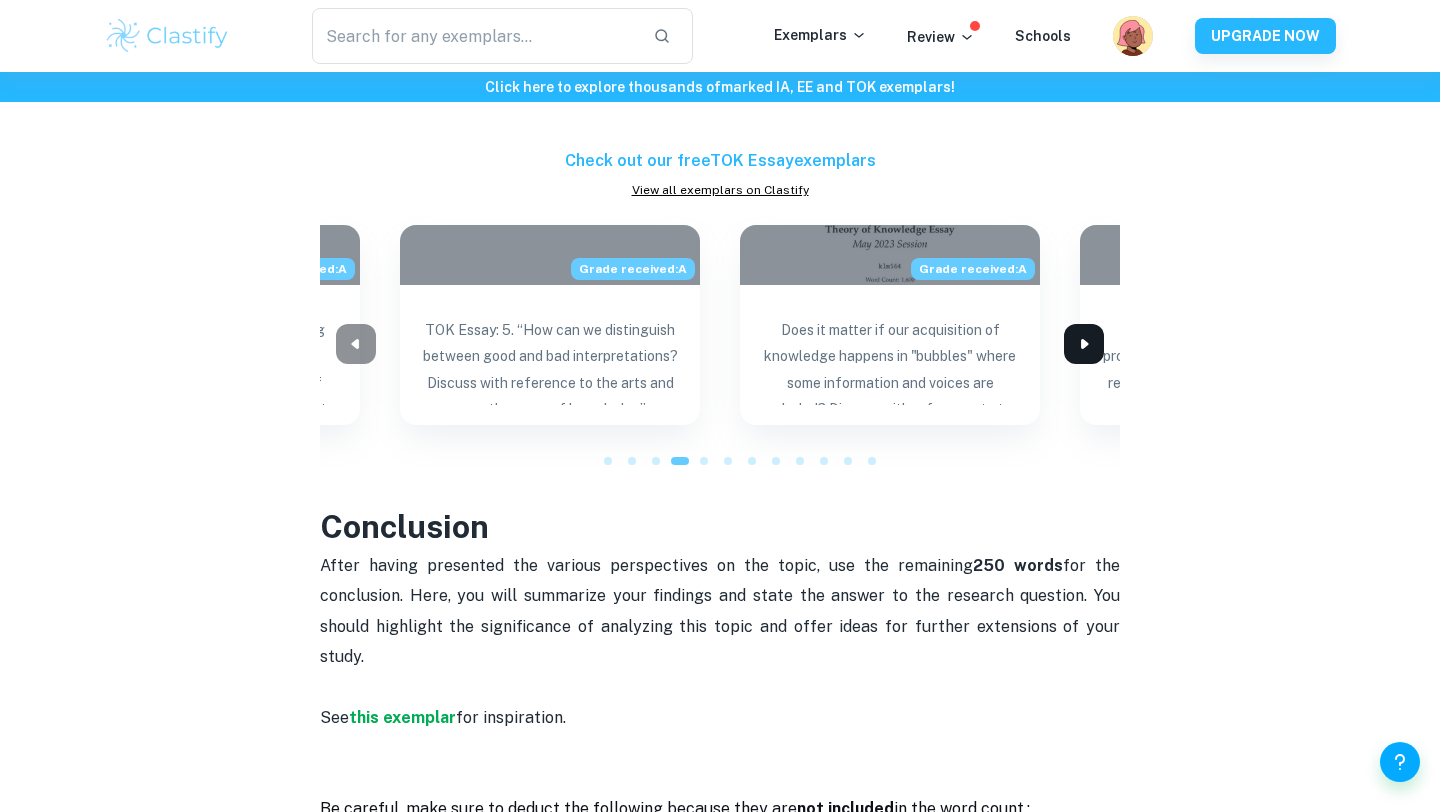 click 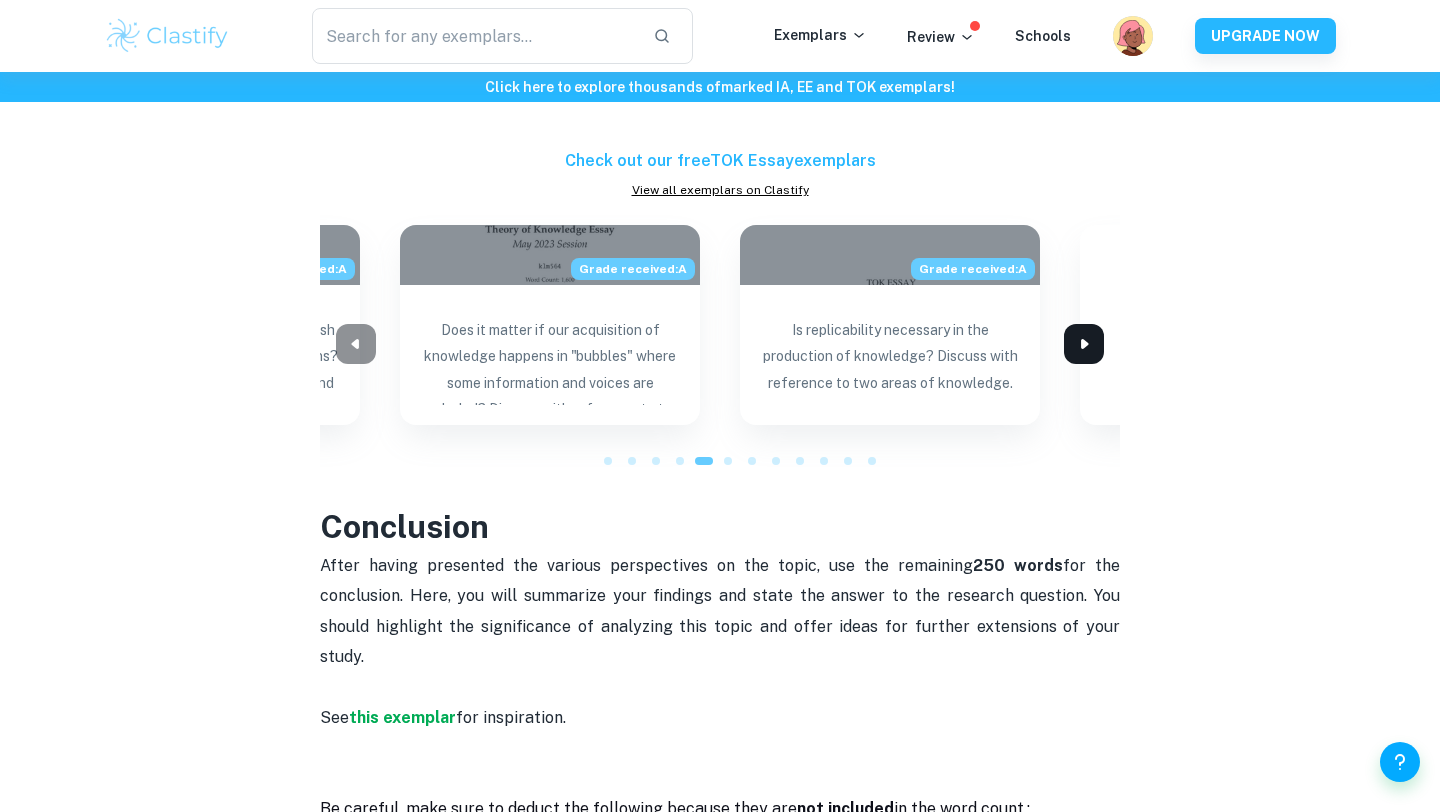 click 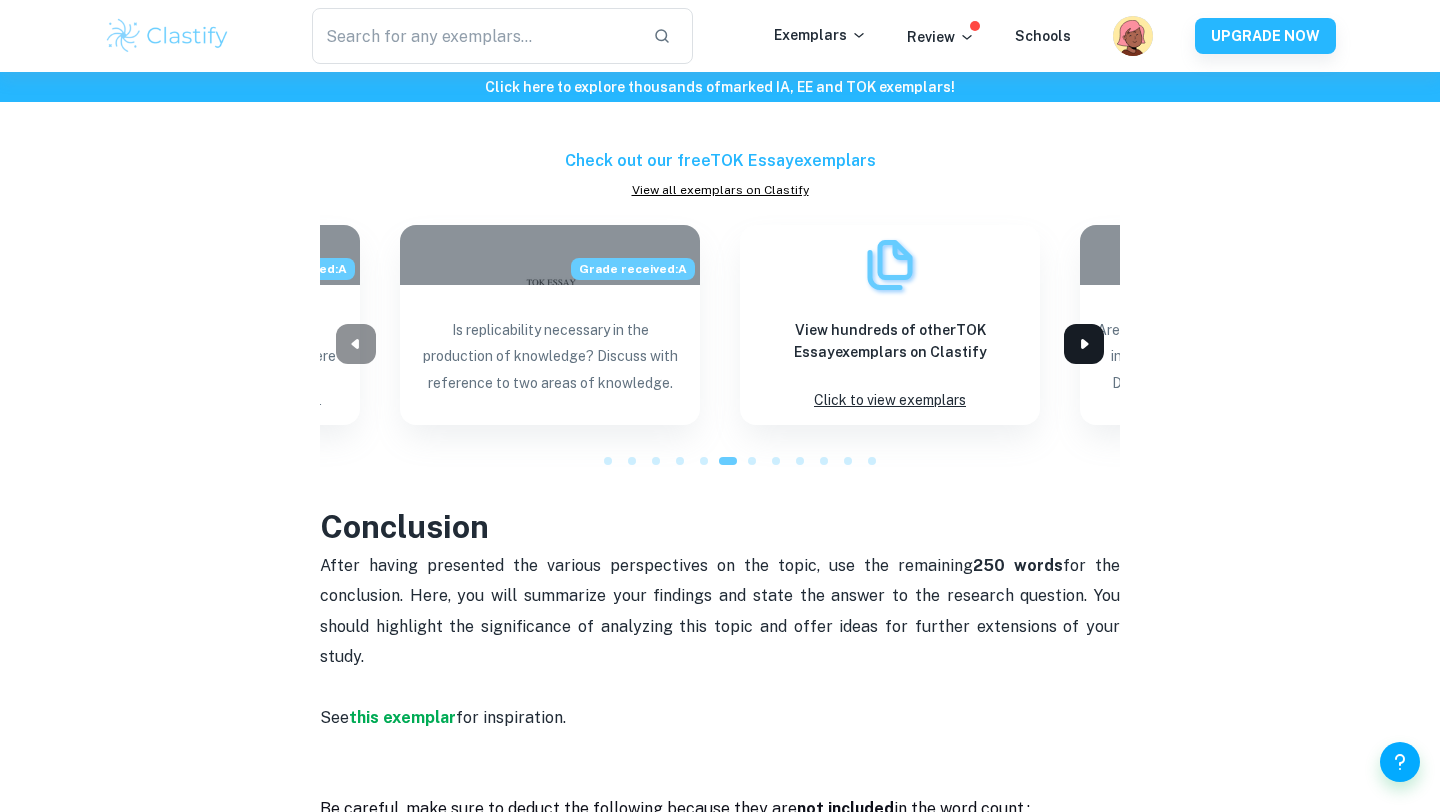 click 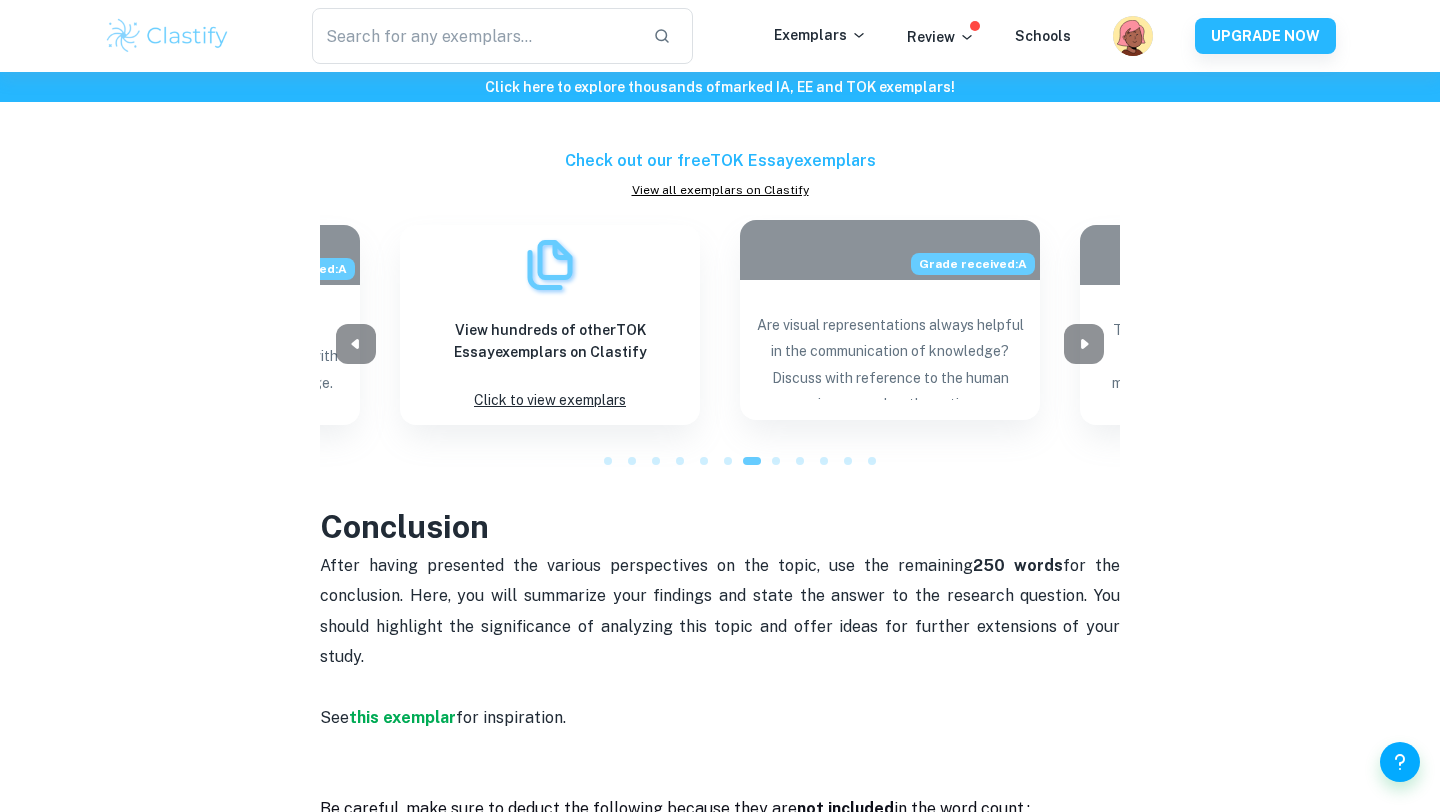 click on "Are visual representations always helpful in the communication of knowledge? Discuss with reference to the human sciences and mathematics." at bounding box center [890, 352] 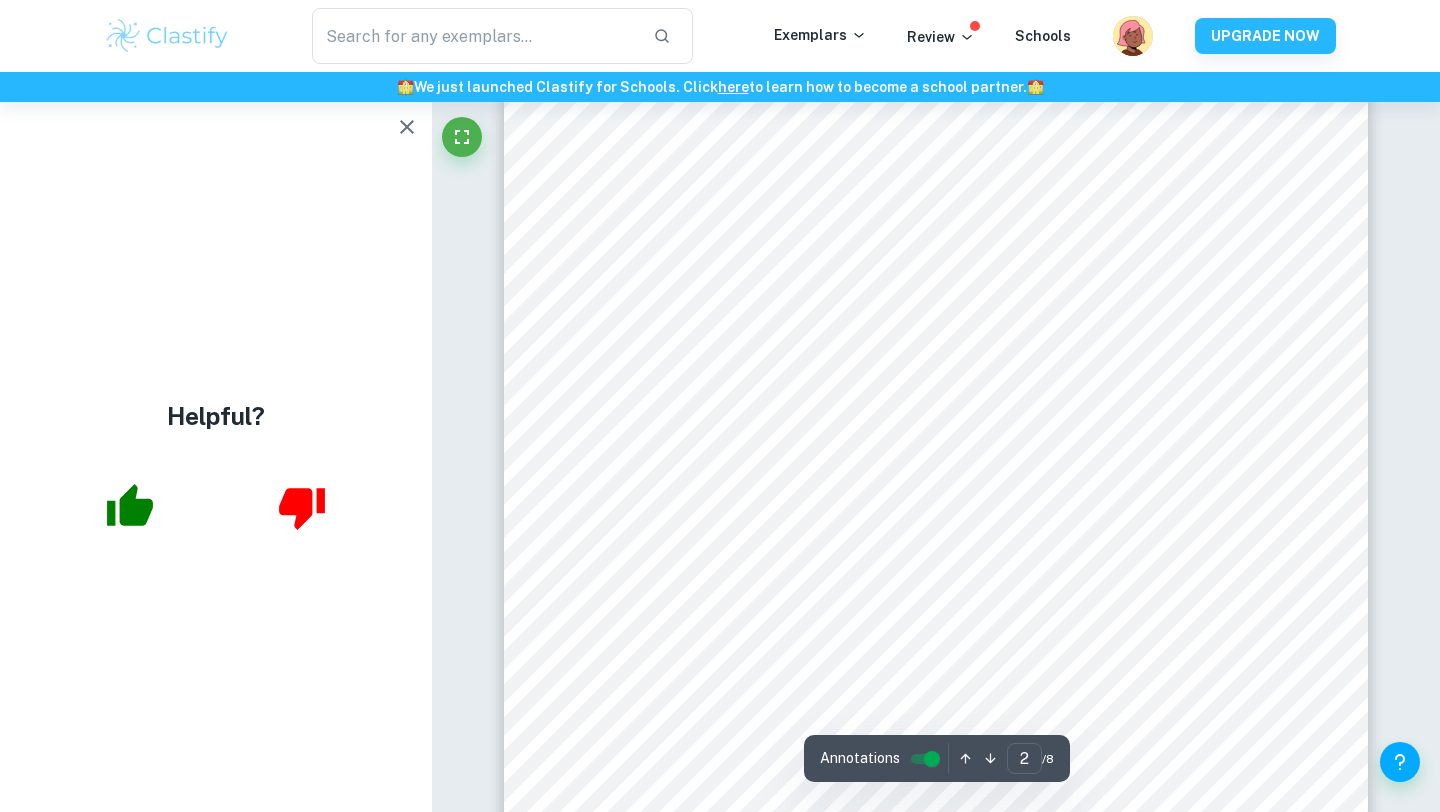 scroll, scrollTop: 1704, scrollLeft: 0, axis: vertical 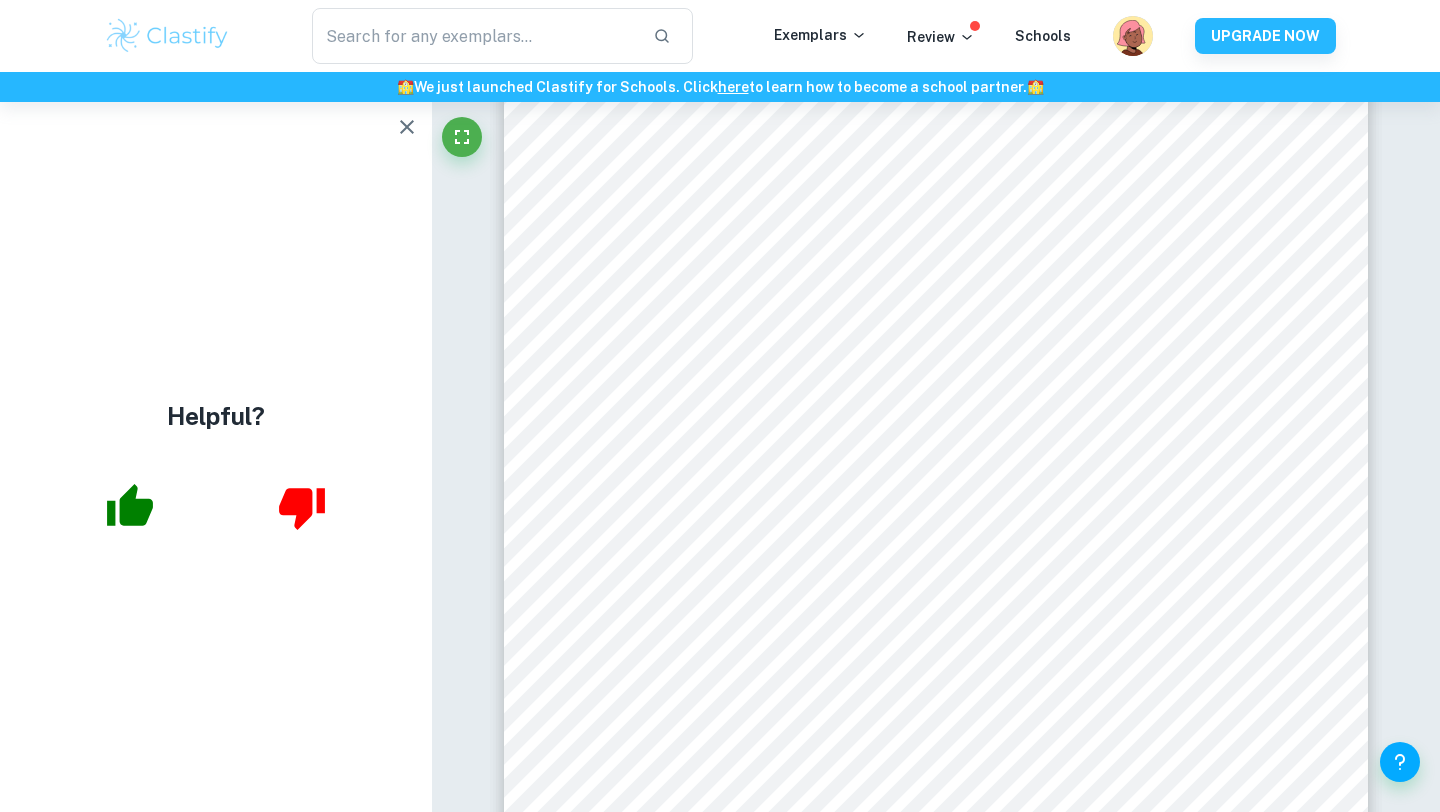click 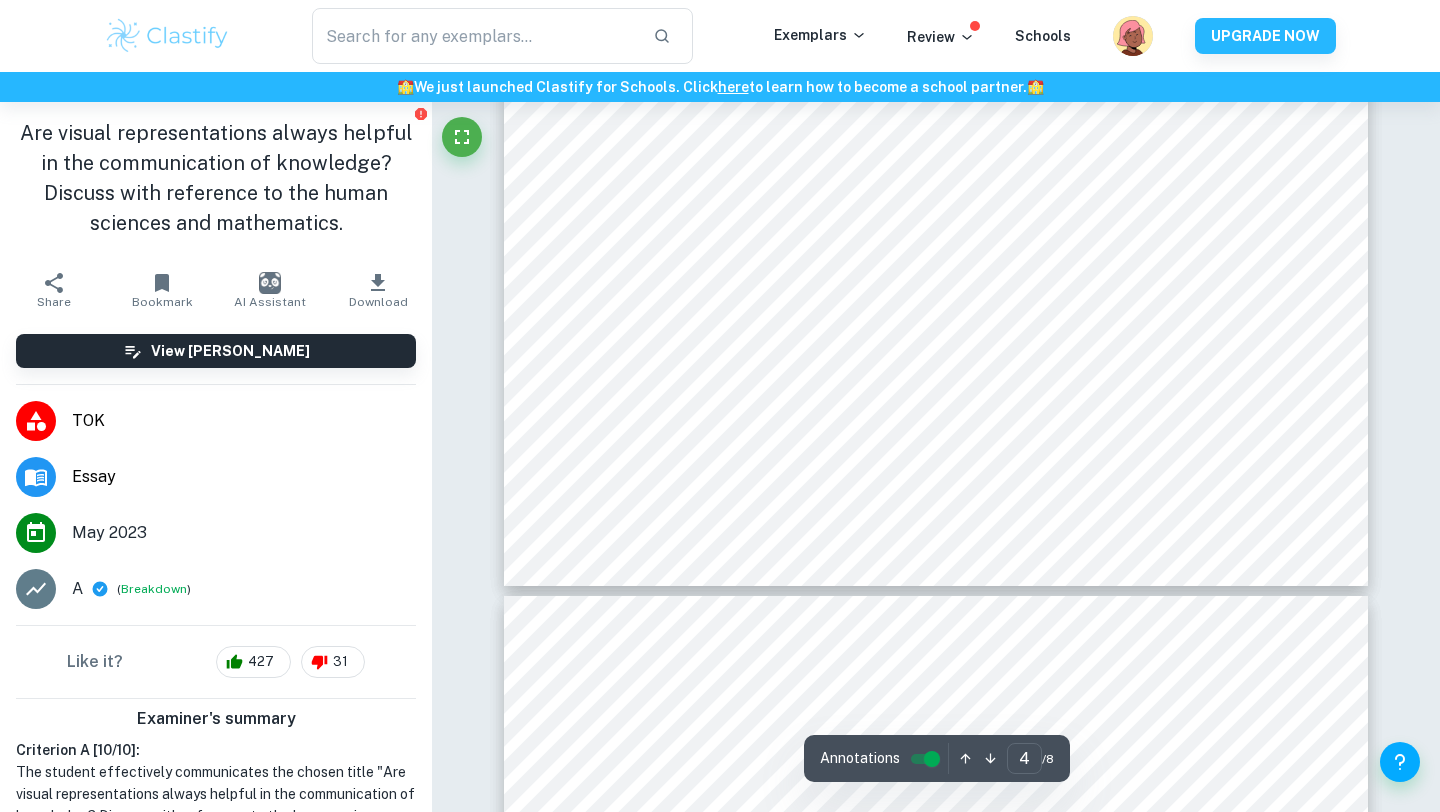 scroll, scrollTop: 4730, scrollLeft: 0, axis: vertical 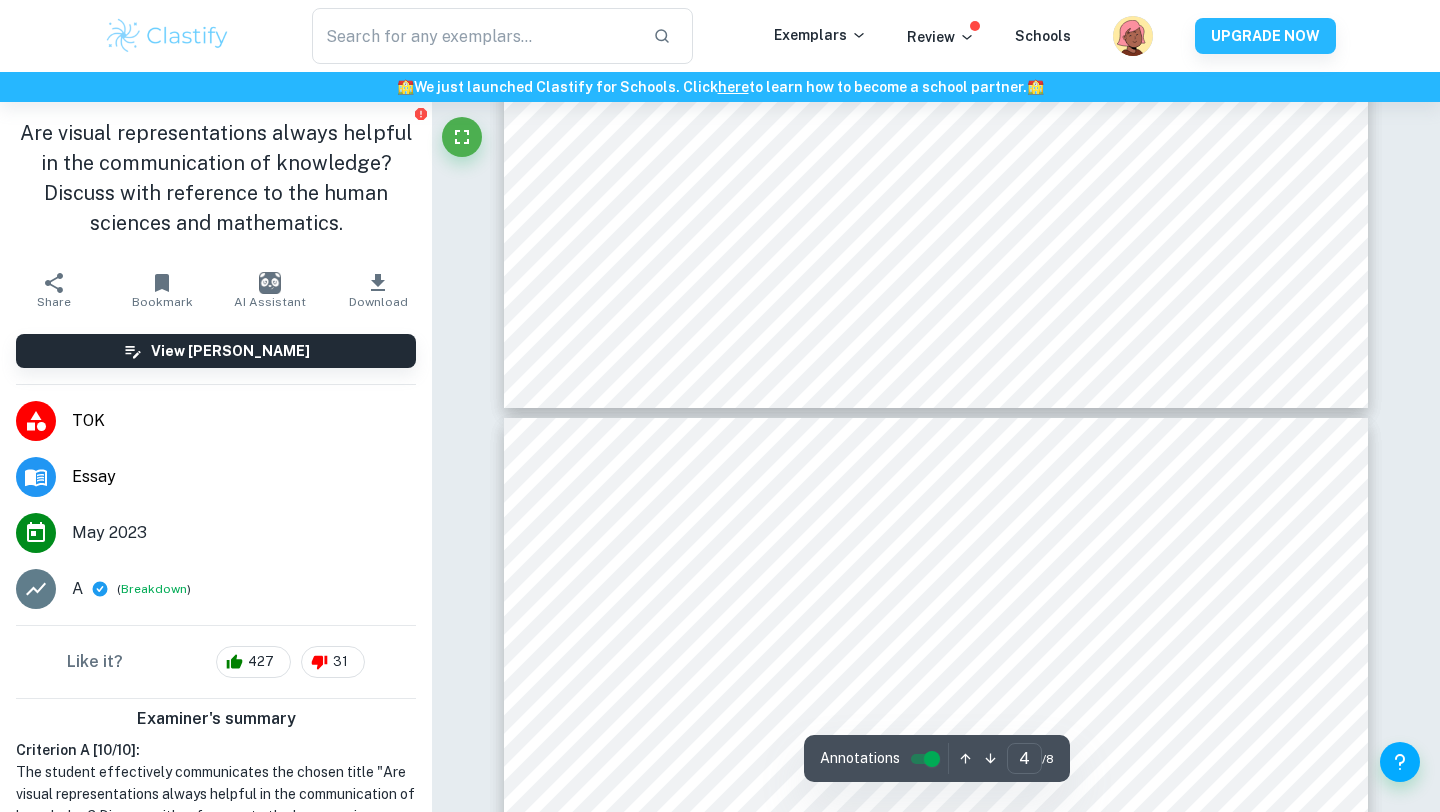 type on "5" 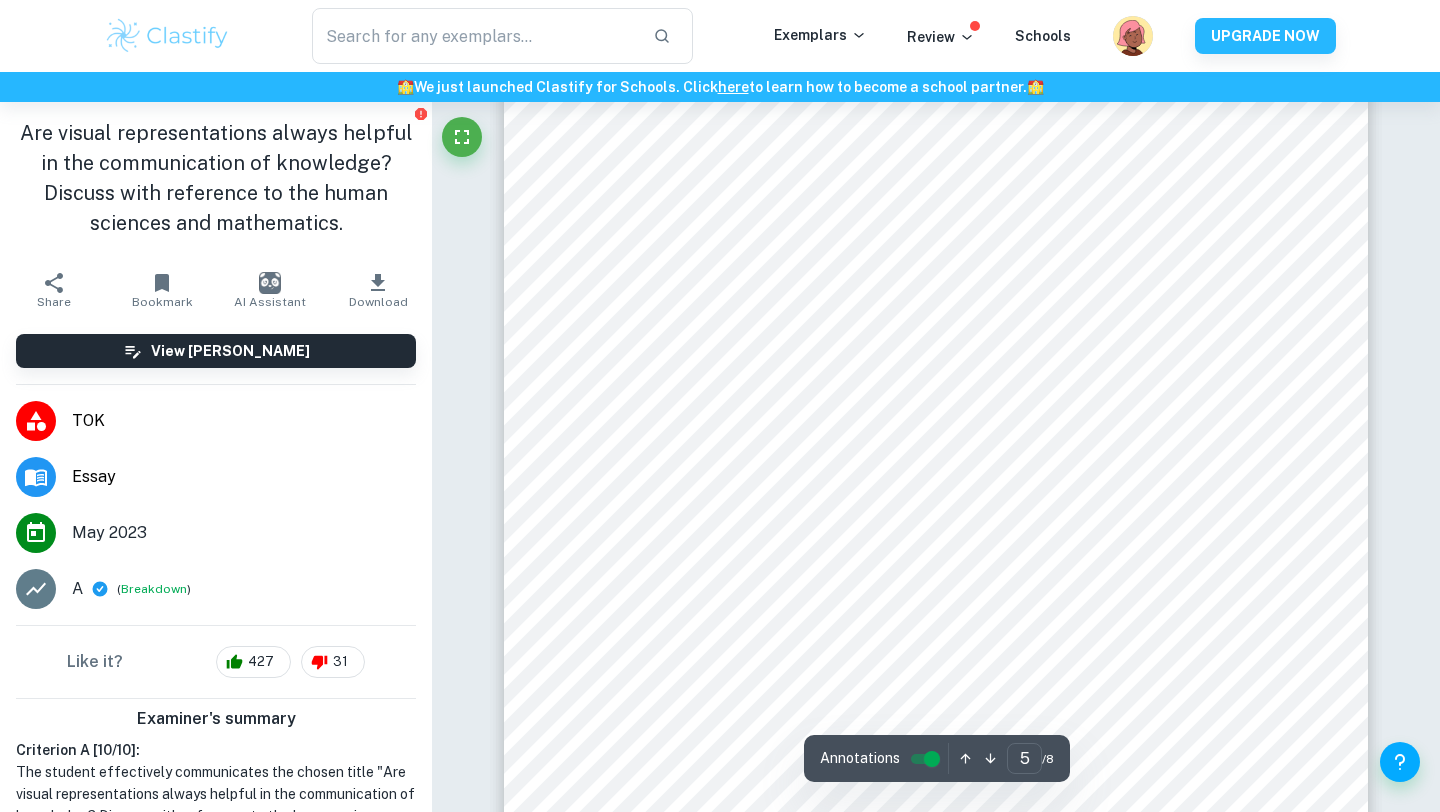 scroll, scrollTop: 5662, scrollLeft: 0, axis: vertical 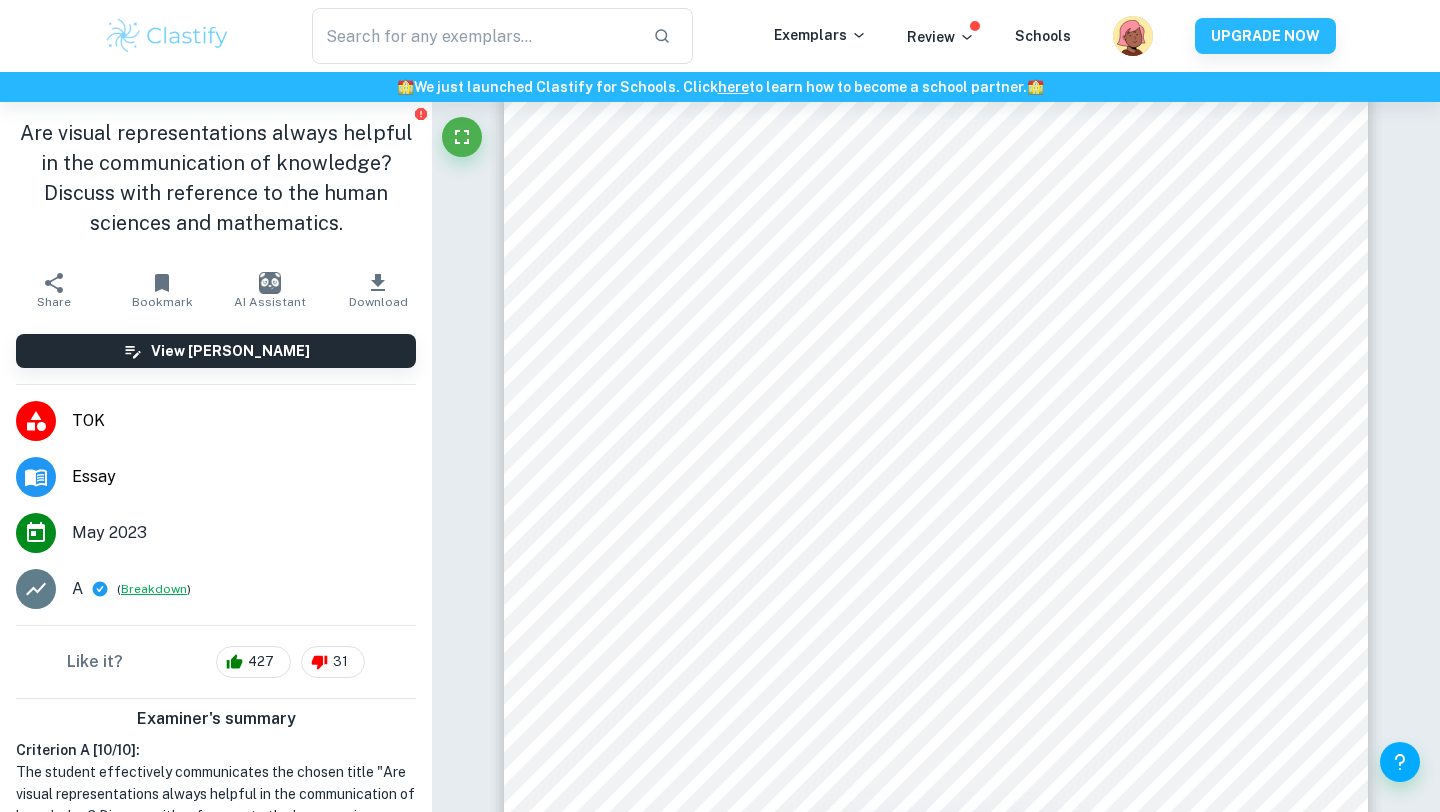 click on "Breakdown" at bounding box center (154, 589) 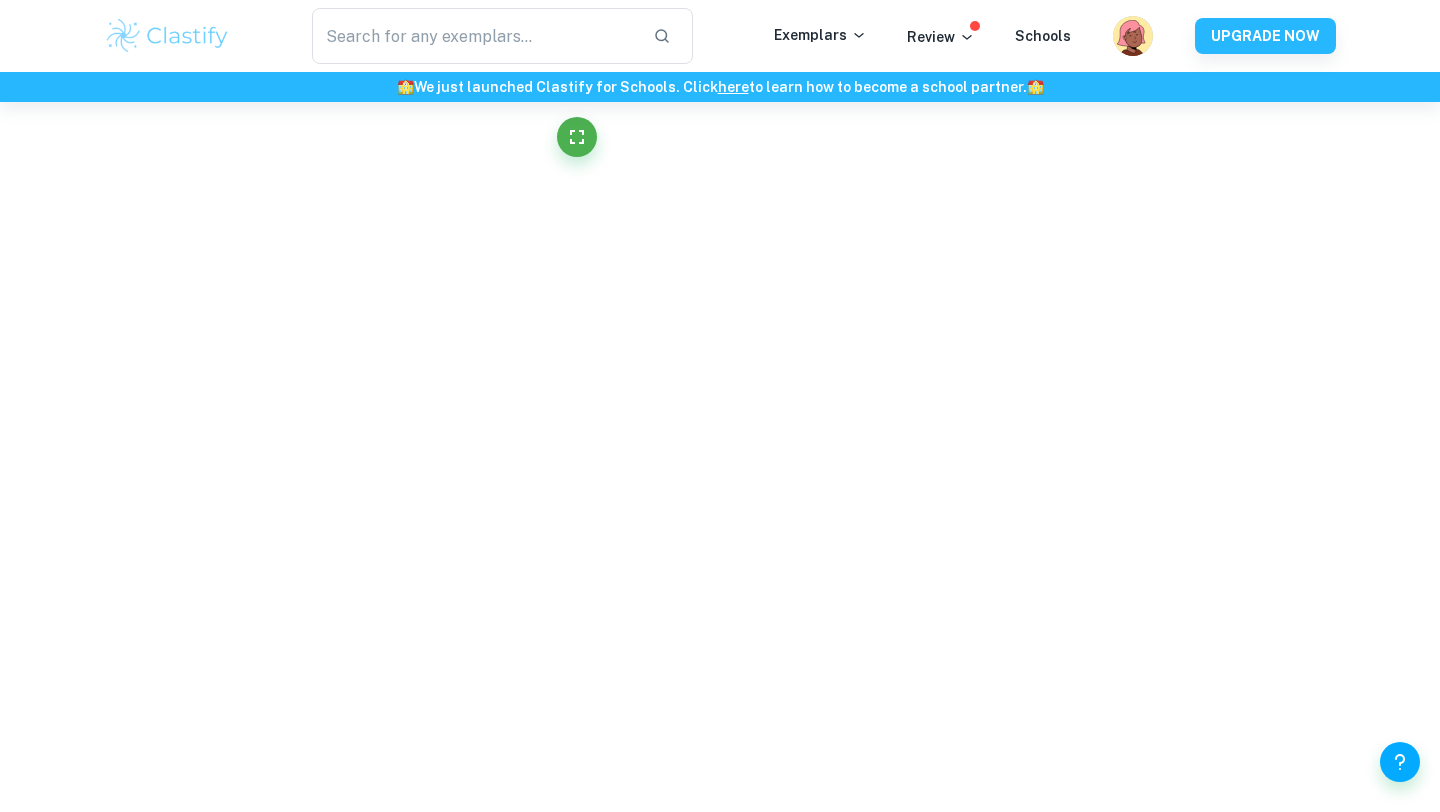 scroll, scrollTop: 4125, scrollLeft: 0, axis: vertical 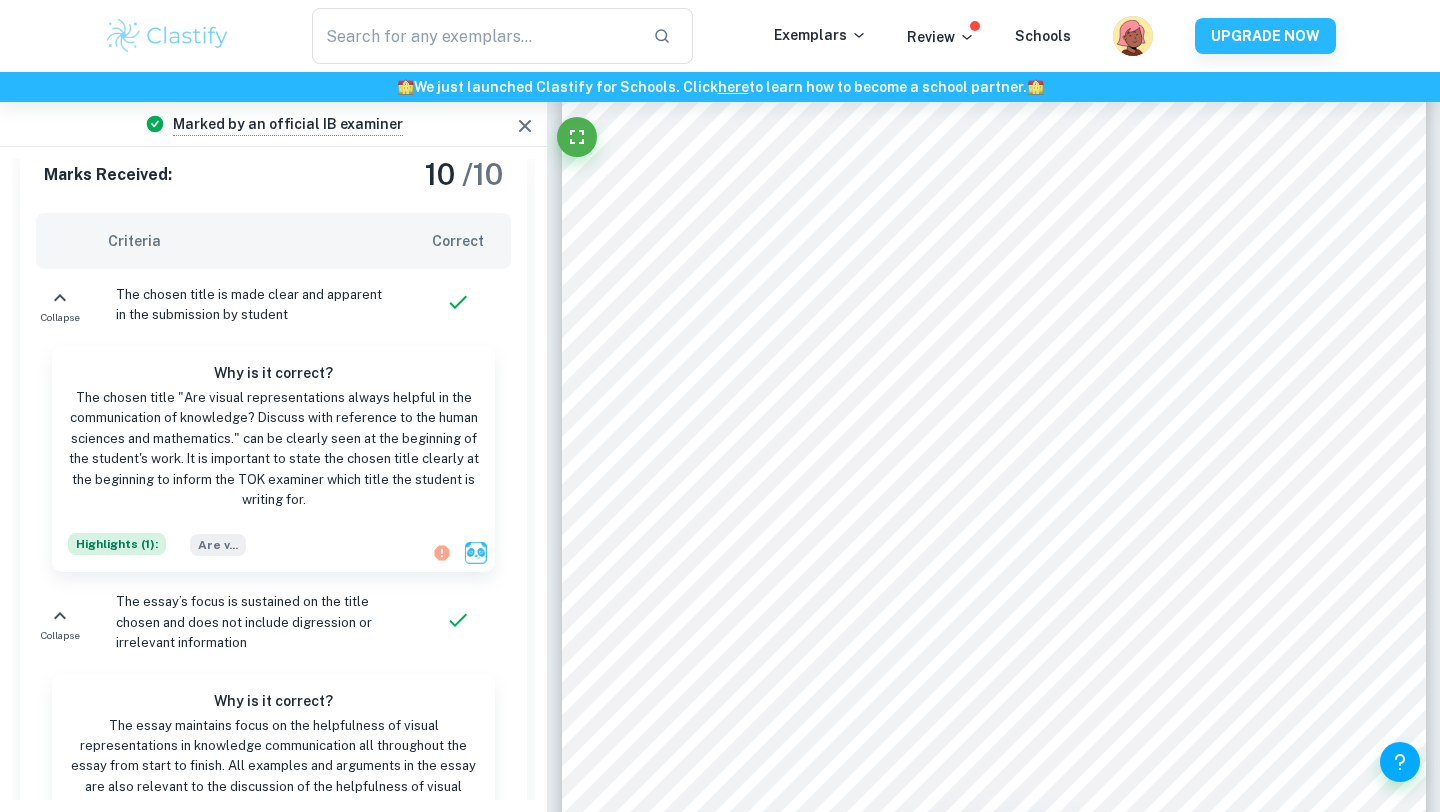 type on "2" 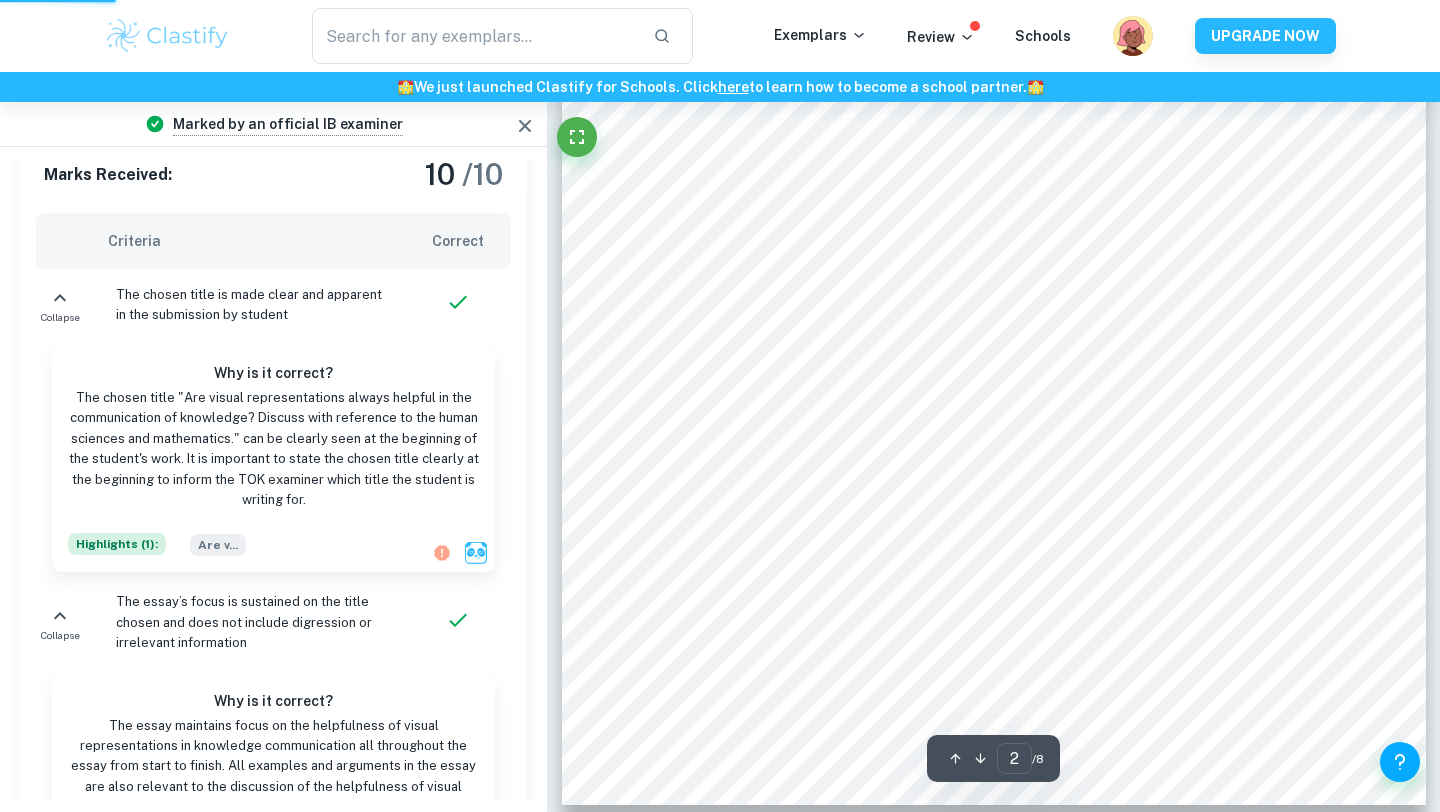 scroll, scrollTop: 0, scrollLeft: 0, axis: both 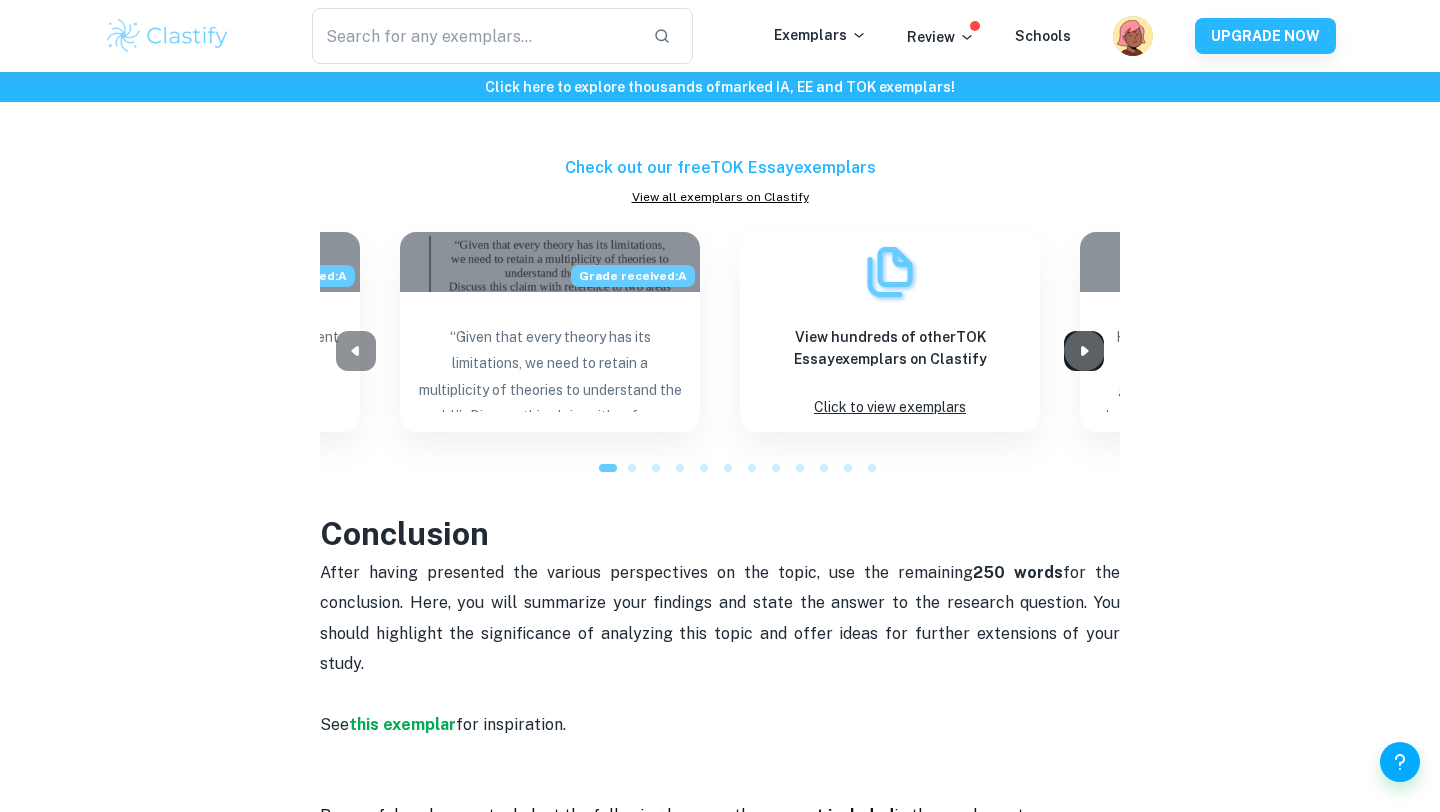 click 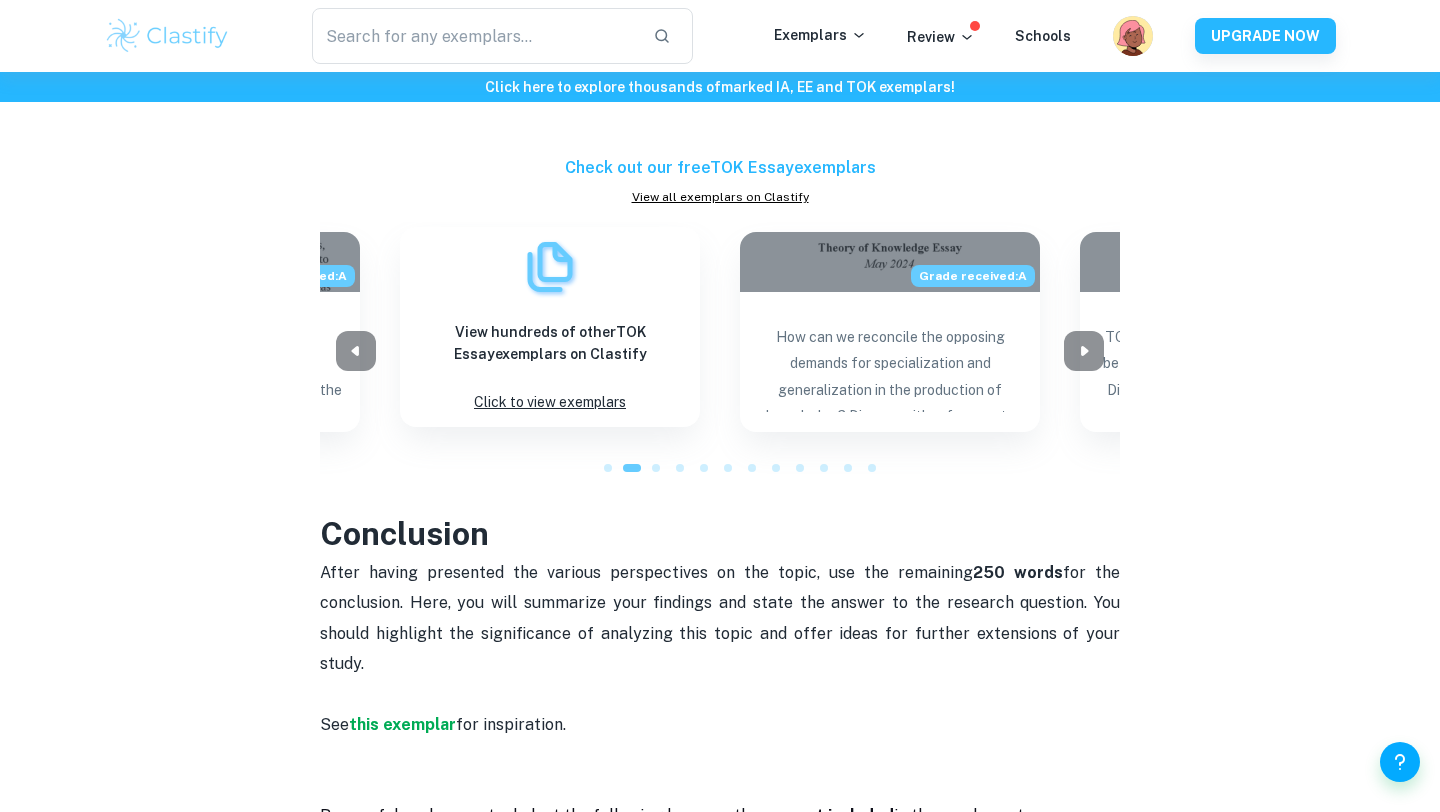 click on "Click to view exemplars" at bounding box center (550, 402) 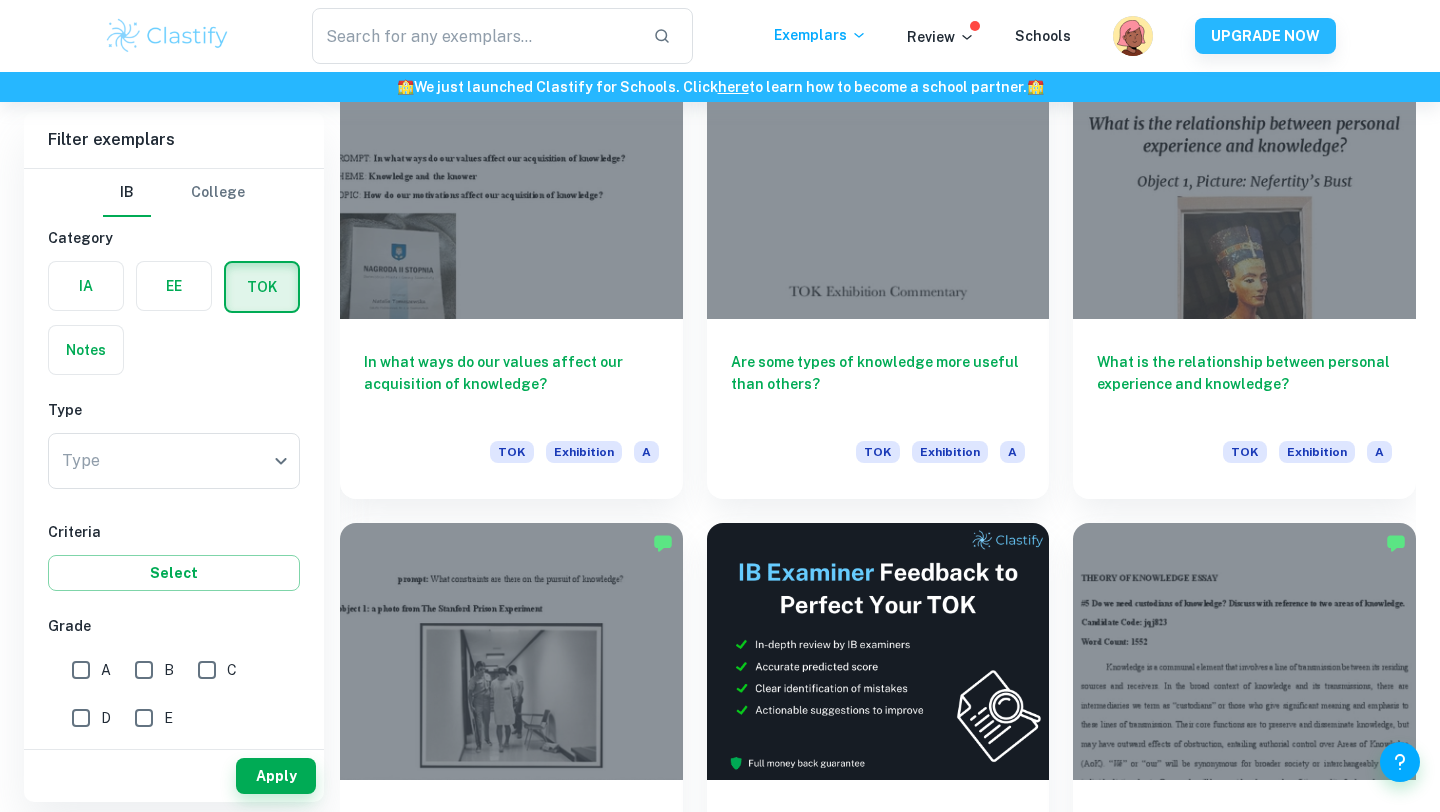 scroll, scrollTop: 5149, scrollLeft: 0, axis: vertical 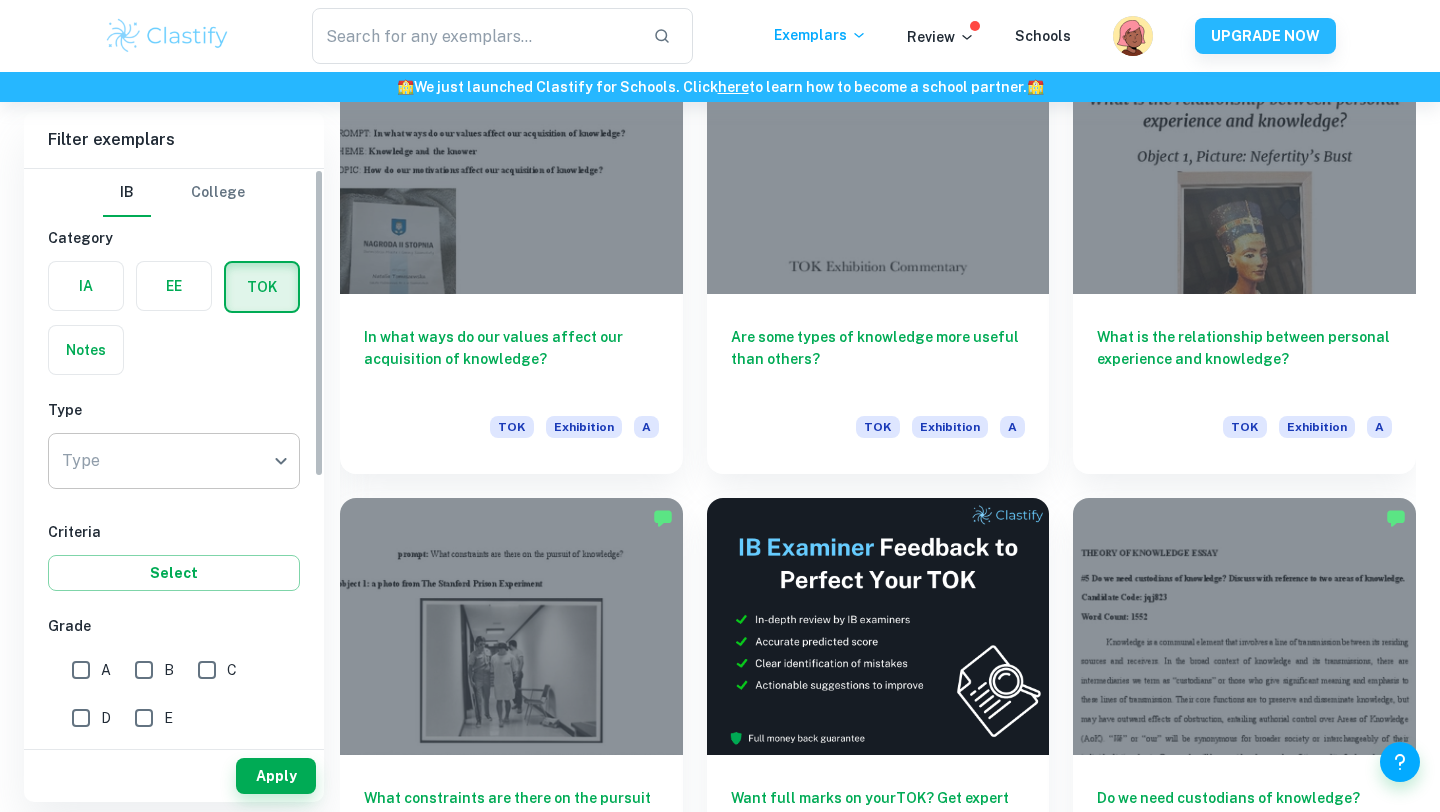 click on "We value your privacy We use cookies to enhance your browsing experience, serve personalised ads or content, and analyse our traffic. By clicking "Accept All", you consent to our use of cookies.   Cookie Policy Customise   Reject All   Accept All   Customise Consent Preferences   We use cookies to help you navigate efficiently and perform certain functions. You will find detailed information about all cookies under each consent category below. The cookies that are categorised as "Necessary" are stored on your browser as they are essential for enabling the basic functionalities of the site. ...  Show more For more information on how Google's third-party cookies operate and handle your data, see:   Google Privacy Policy Necessary Always Active Necessary cookies are required to enable the basic features of this site, such as providing secure log-in or adjusting your consent preferences. These cookies do not store any personally identifiable data. Functional Analytics Performance Advertisement Uncategorised" at bounding box center (720, -4641) 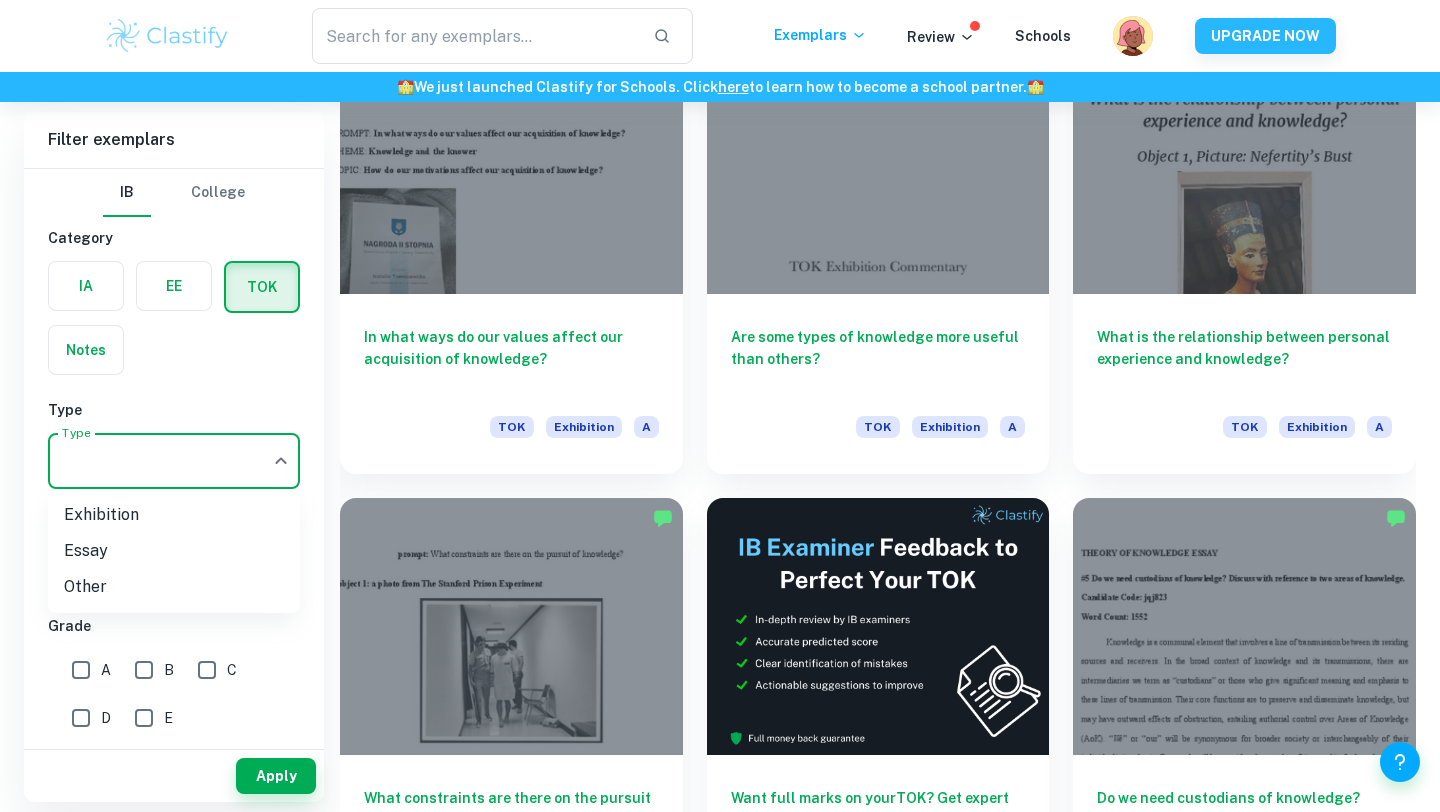 click on "Essay" at bounding box center [174, 551] 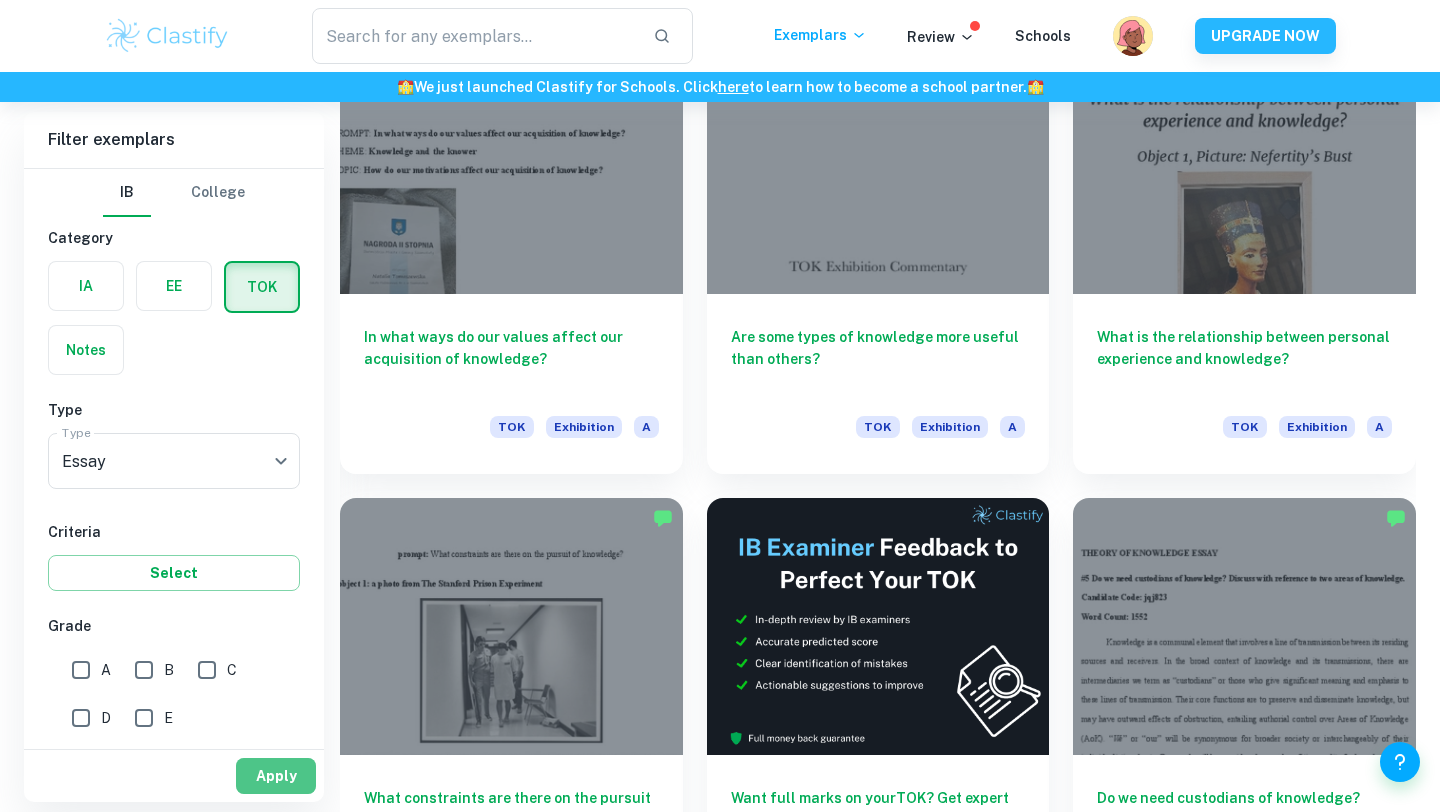 click on "Apply" at bounding box center [276, 776] 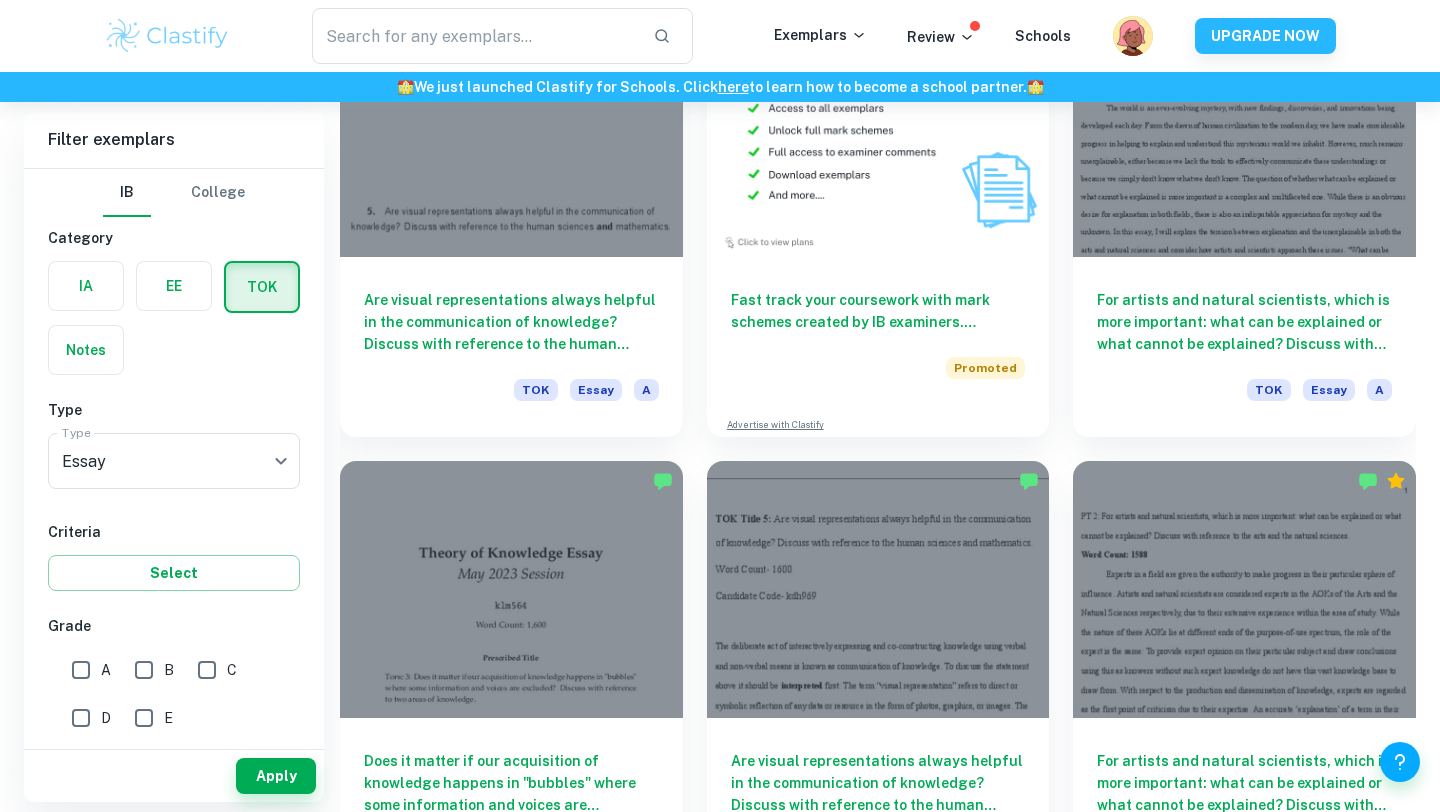 scroll, scrollTop: 3908, scrollLeft: 0, axis: vertical 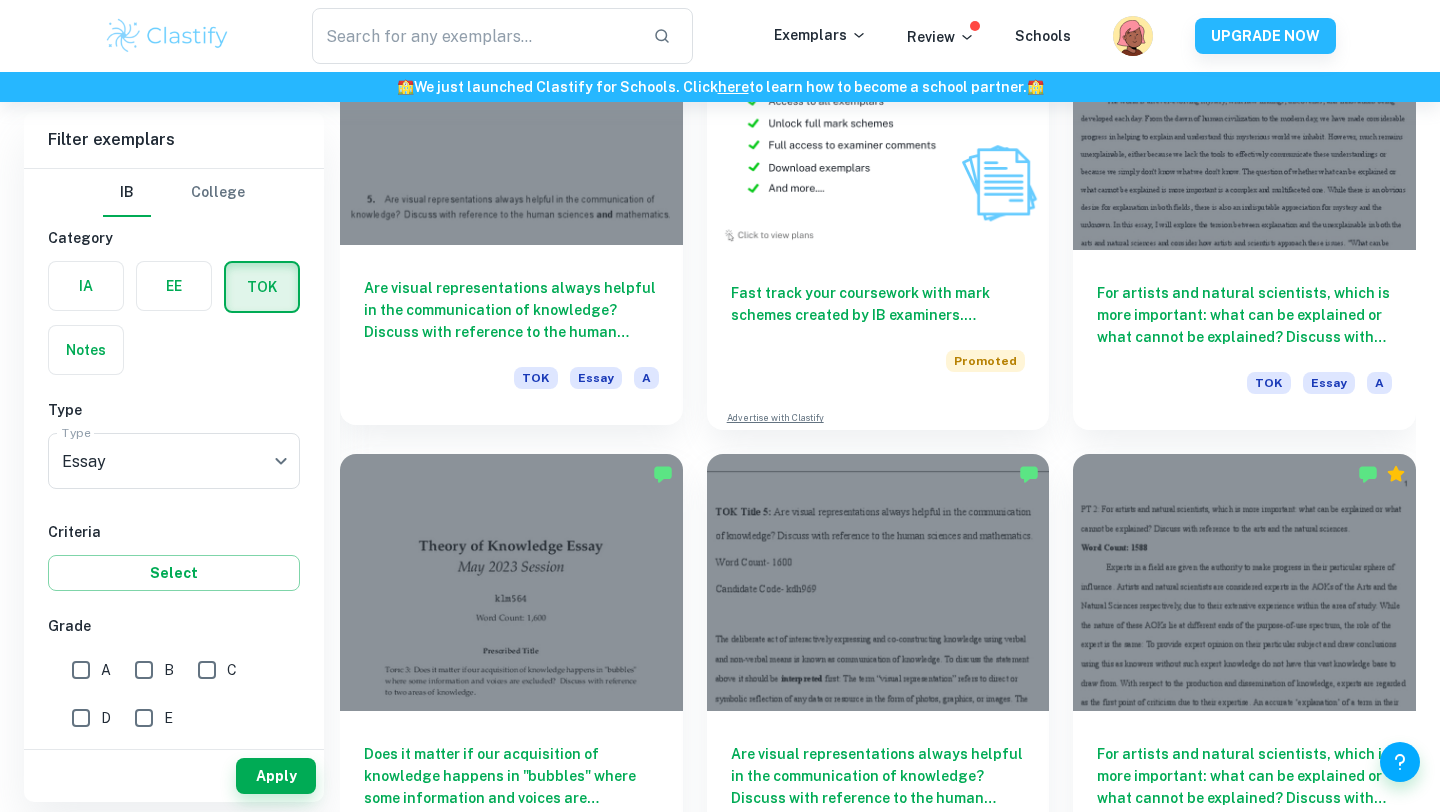click at bounding box center [511, 116] 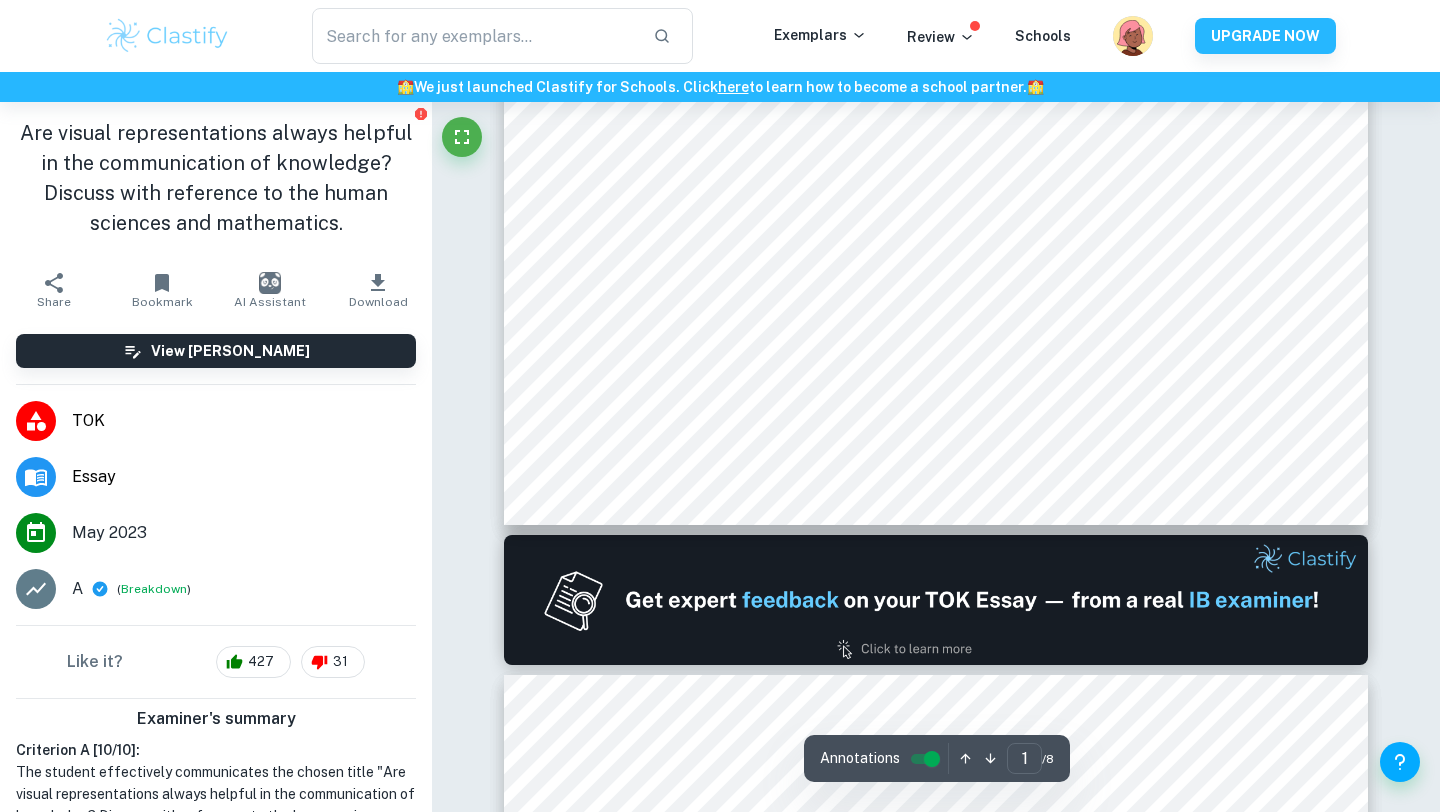 scroll, scrollTop: 0, scrollLeft: 0, axis: both 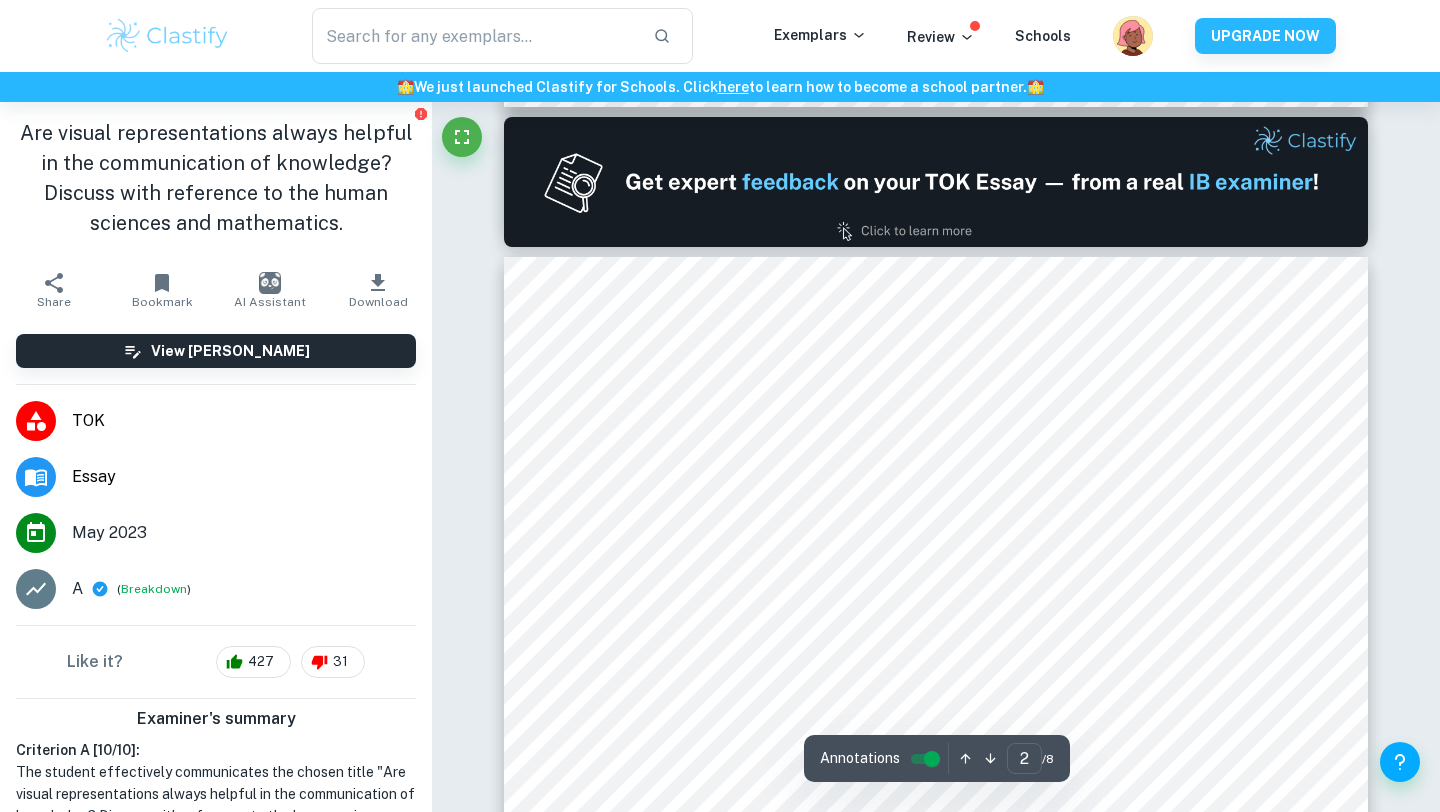 type on "1" 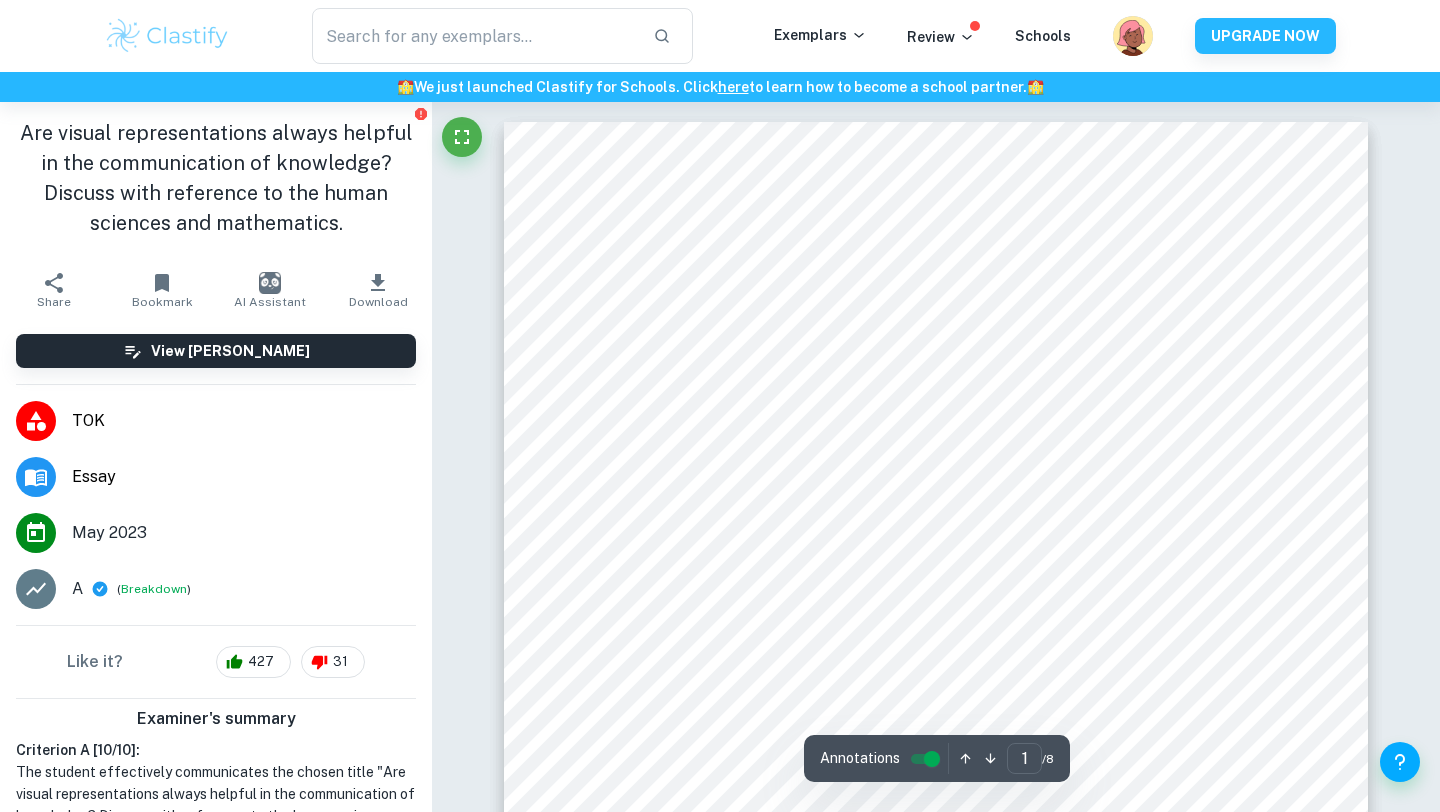 scroll, scrollTop: 0, scrollLeft: 0, axis: both 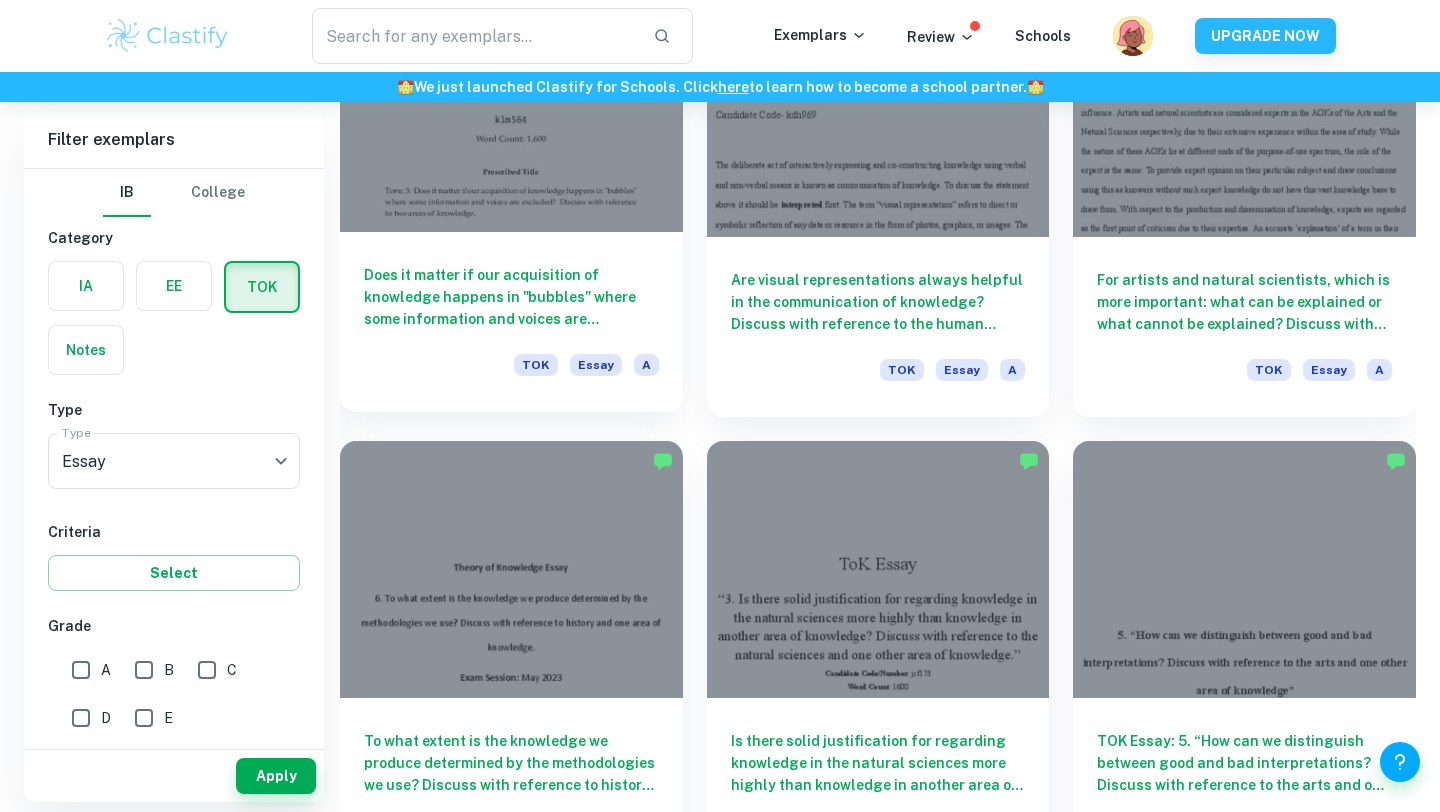 click at bounding box center [511, 103] 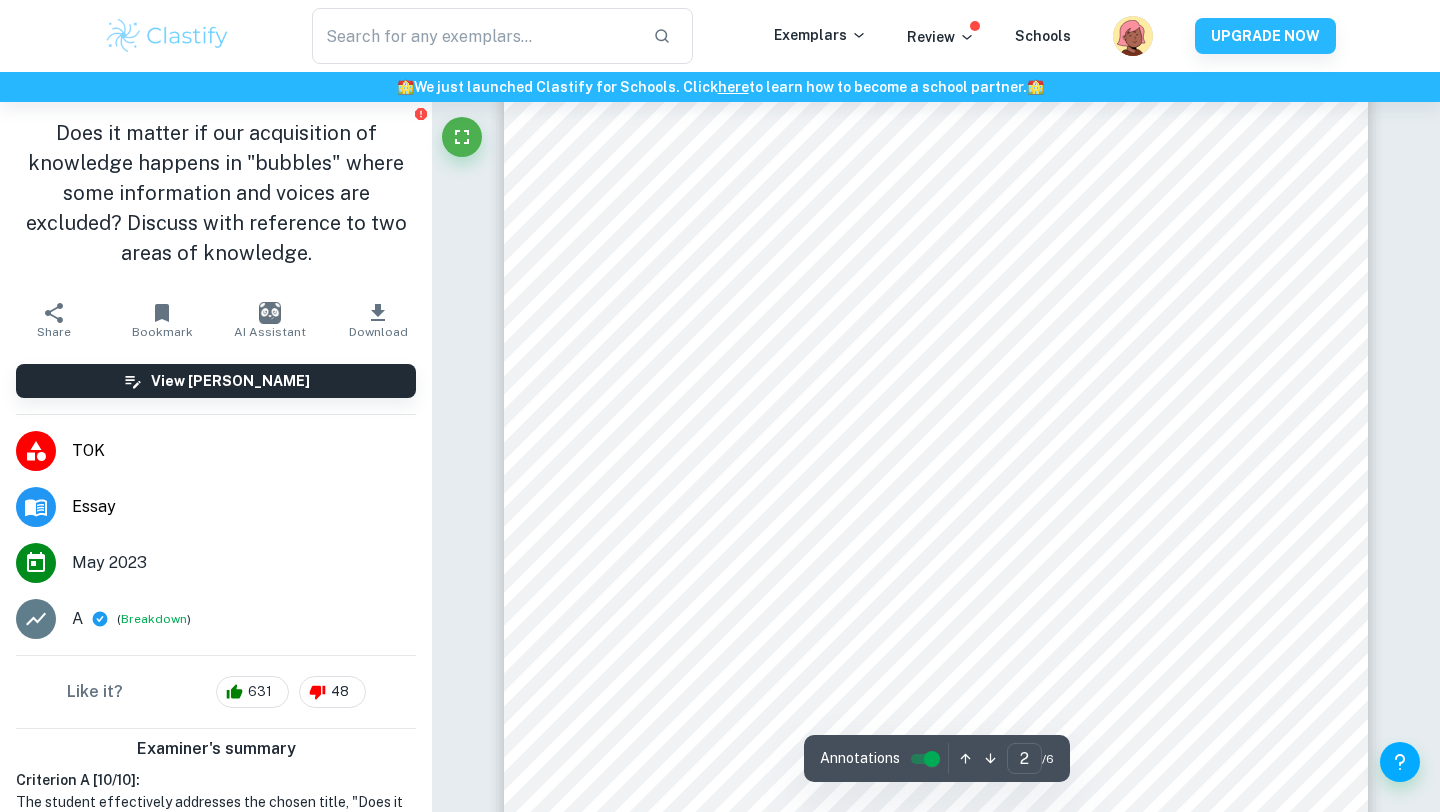 scroll, scrollTop: 1512, scrollLeft: 0, axis: vertical 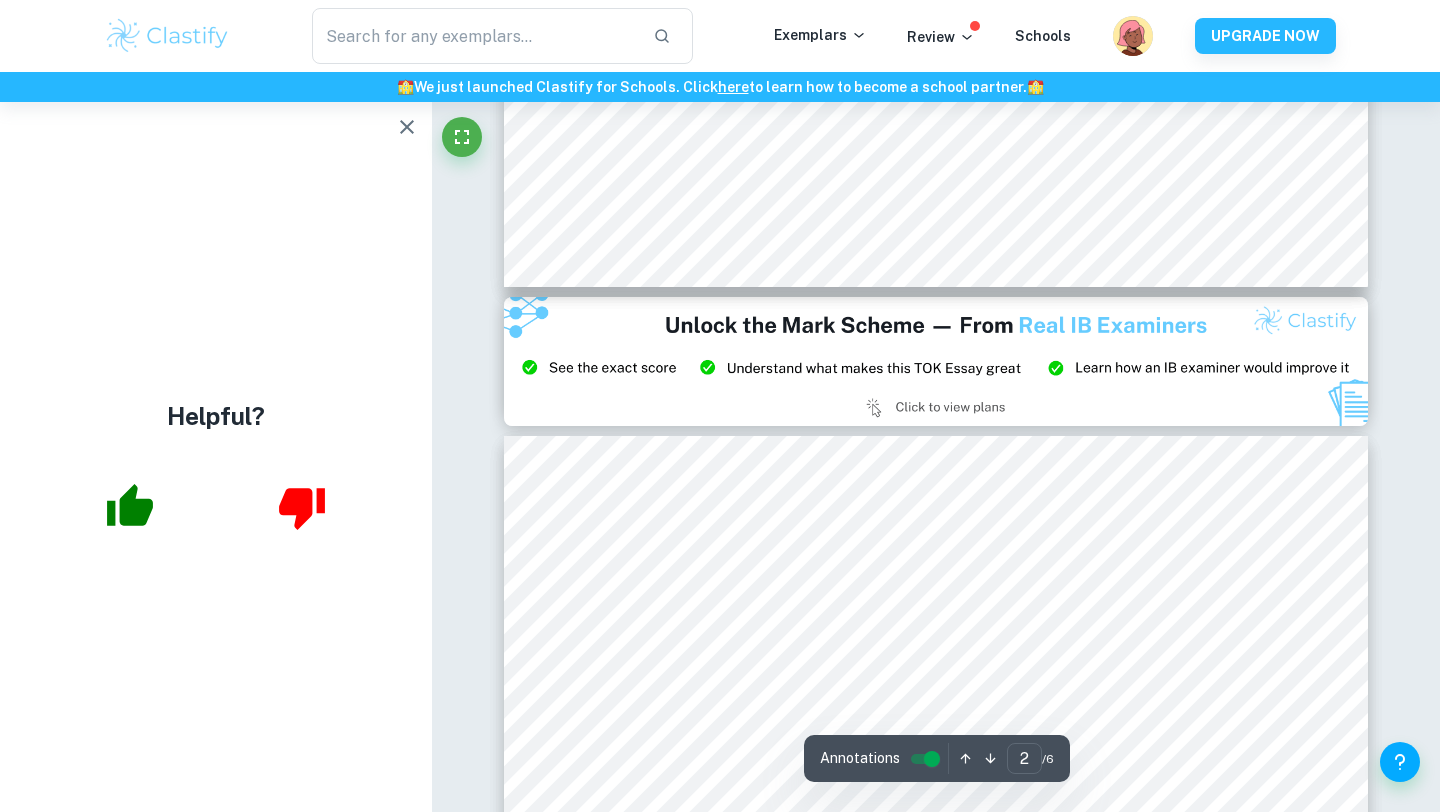 type on "3" 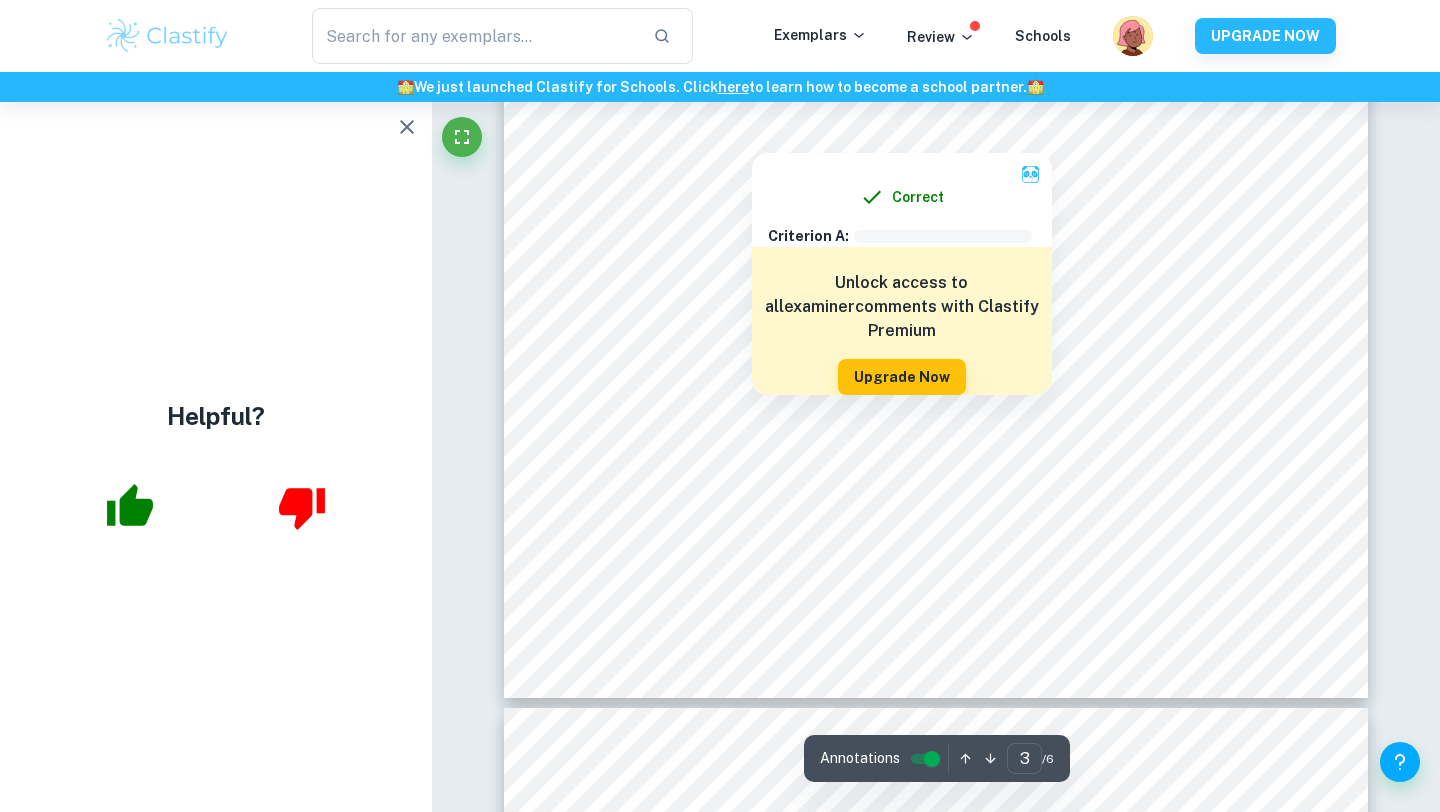 scroll, scrollTop: 3113, scrollLeft: 0, axis: vertical 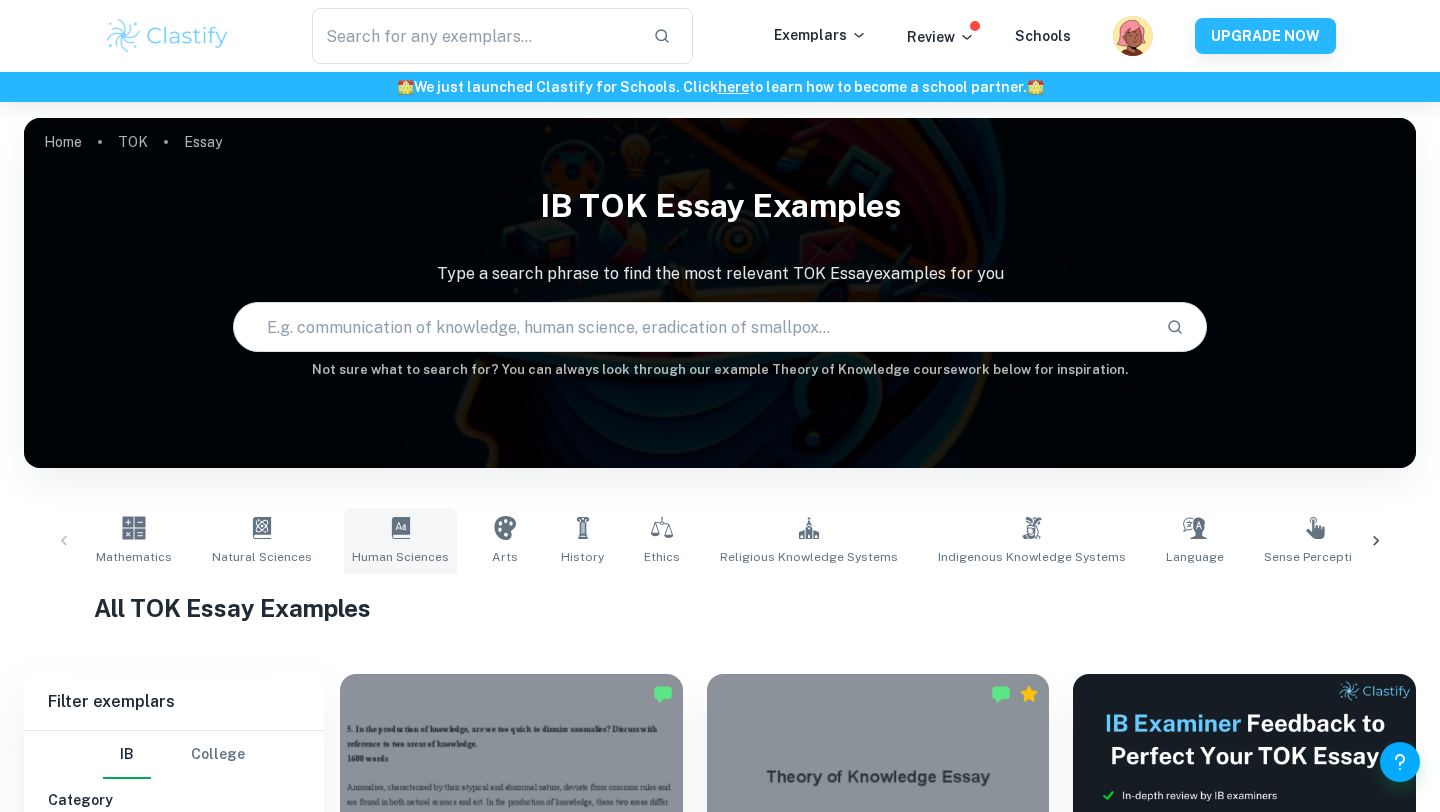 click on "Human Sciences" at bounding box center [400, 541] 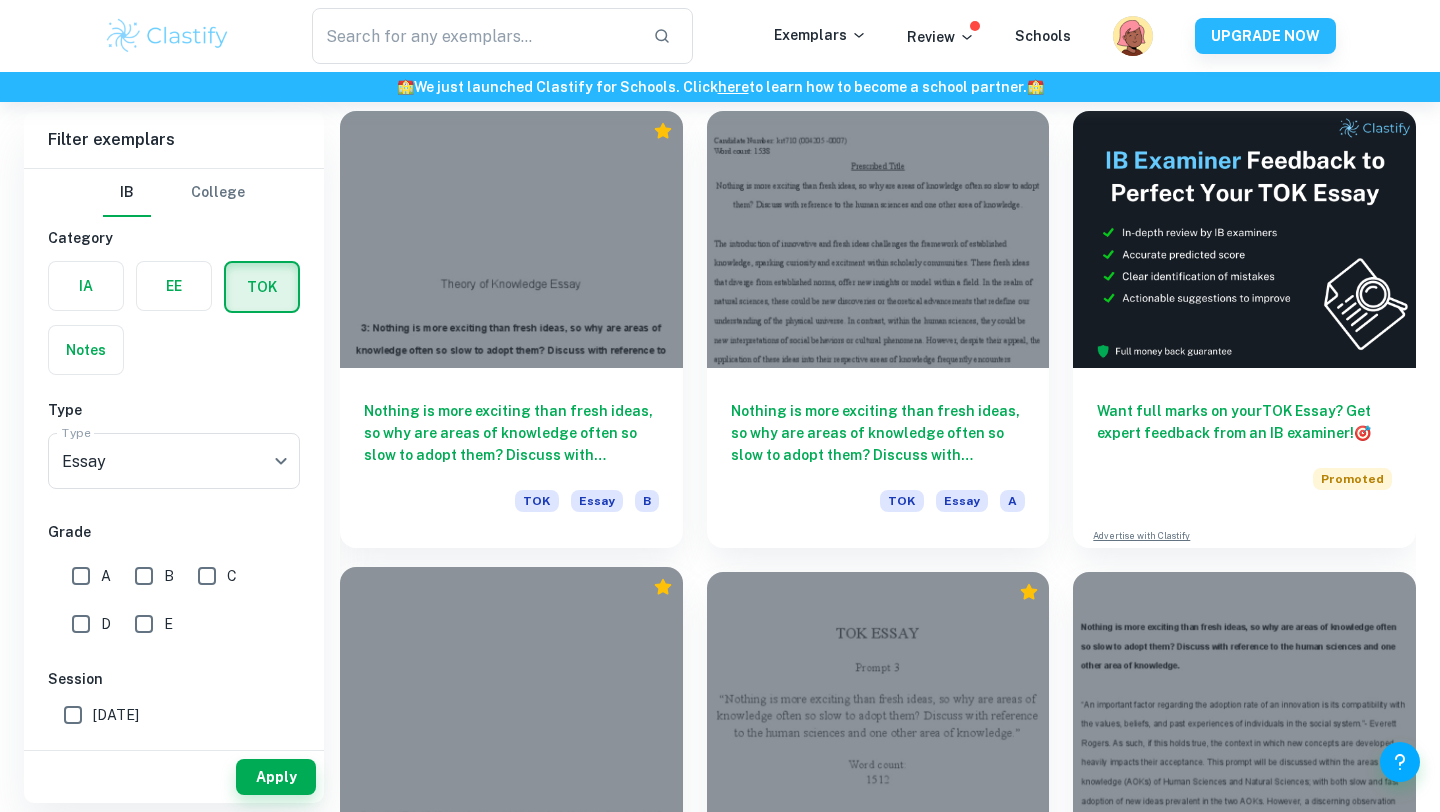 scroll, scrollTop: 534, scrollLeft: 0, axis: vertical 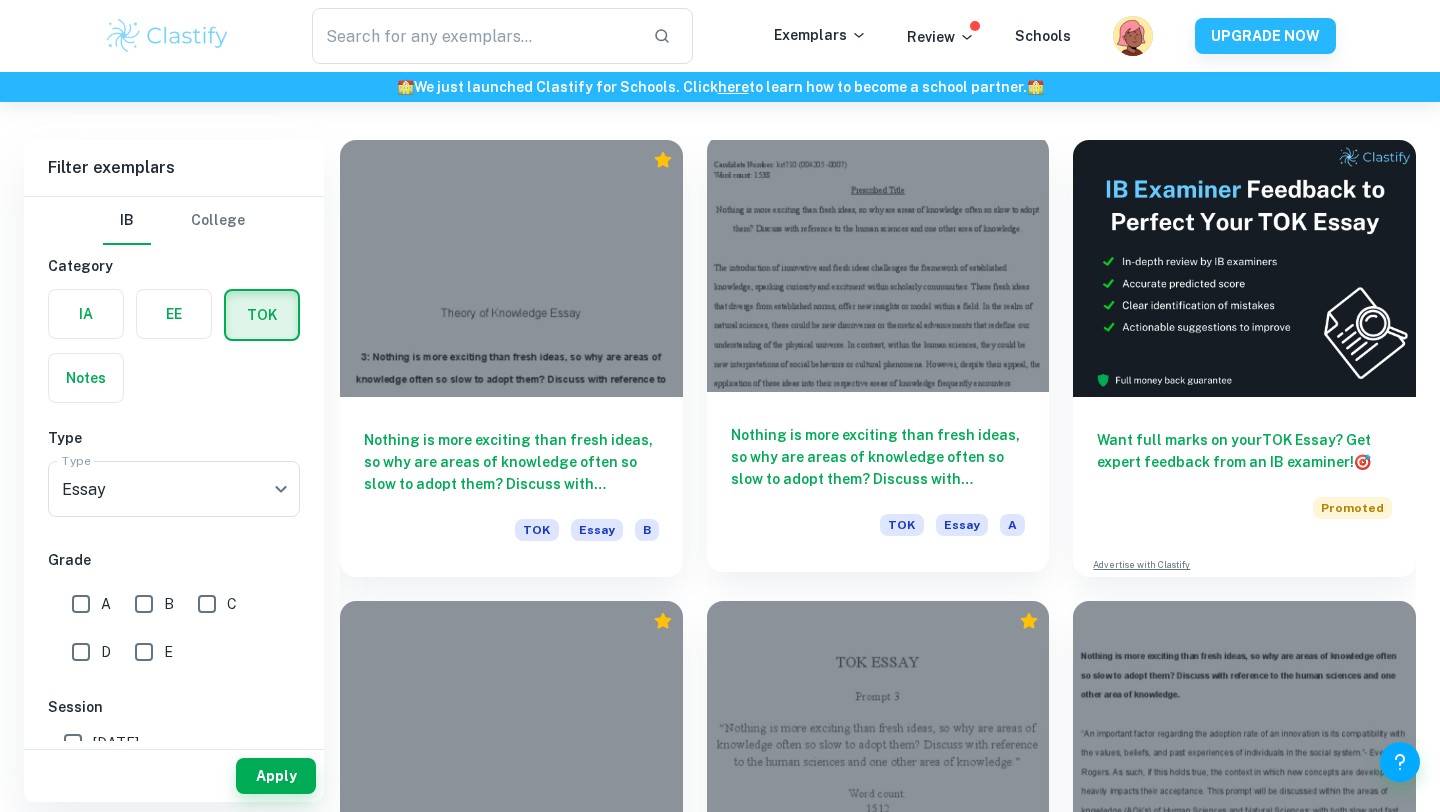 click on "Nothing is more exciting than fresh ideas, so why are areas of knowledge often so slow to adopt‬ ‭them? Discuss with reference to the human sciences and one other area of knowledge.‬  TOK Essay A" at bounding box center (878, 482) 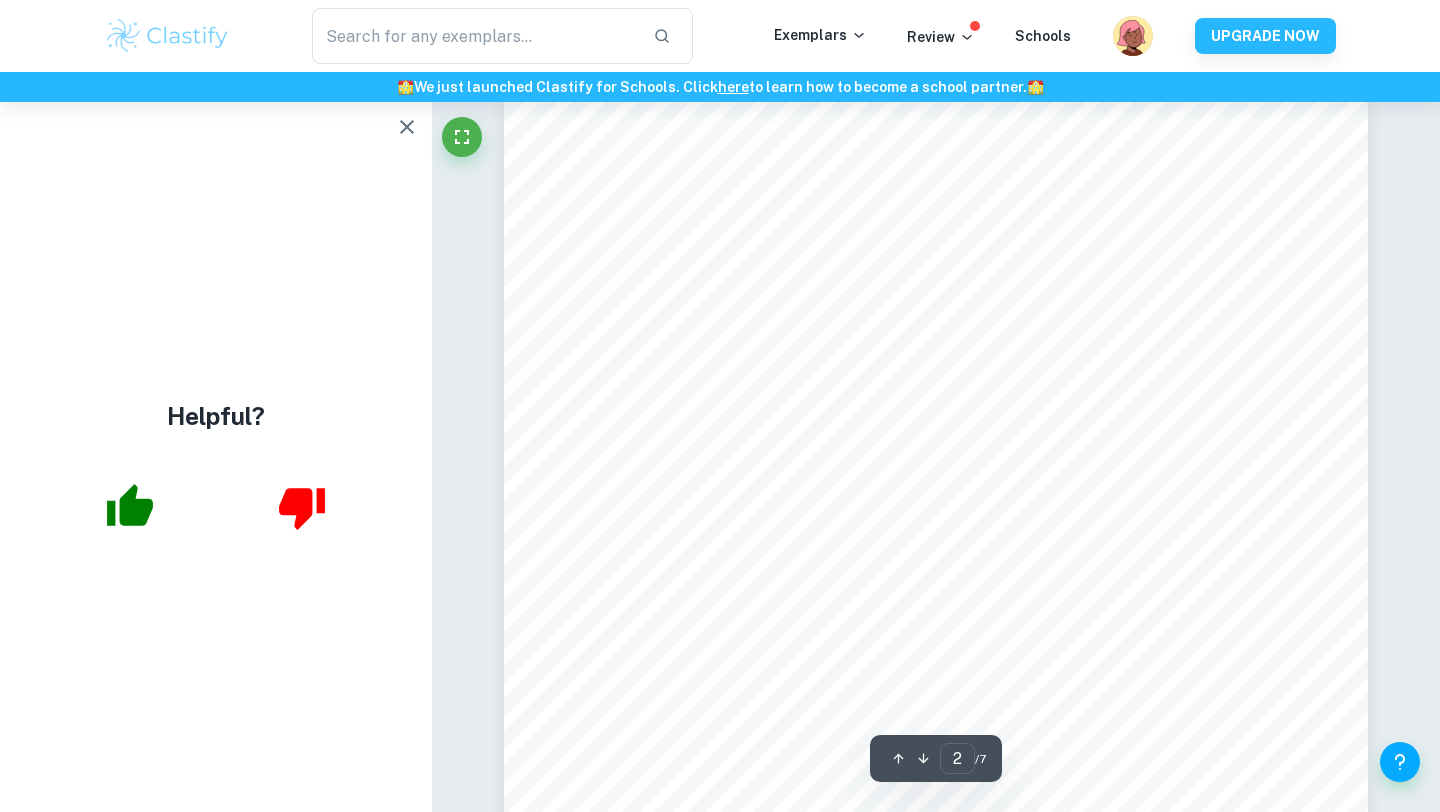 scroll, scrollTop: 1320, scrollLeft: 0, axis: vertical 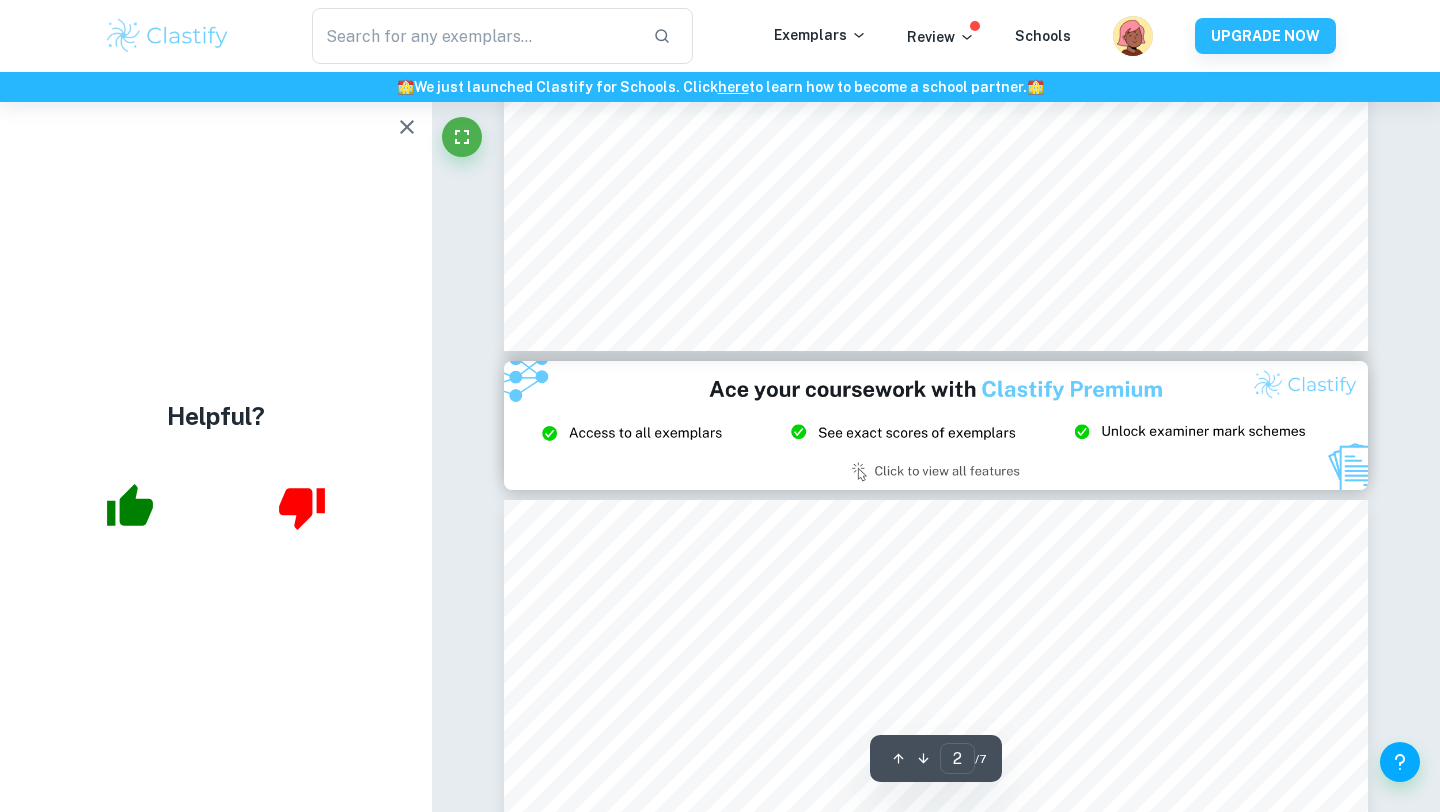 type on "3" 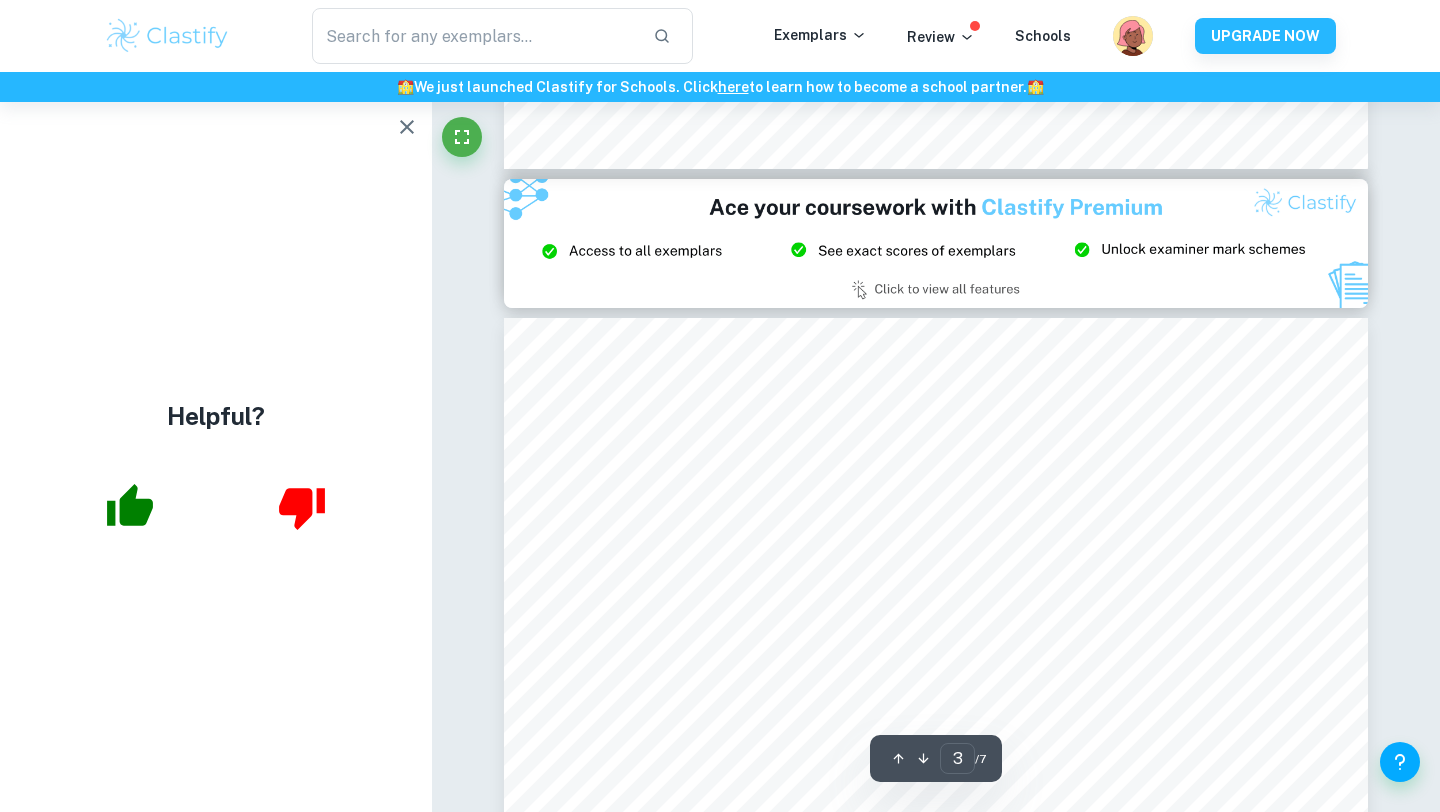 scroll, scrollTop: 2356, scrollLeft: 0, axis: vertical 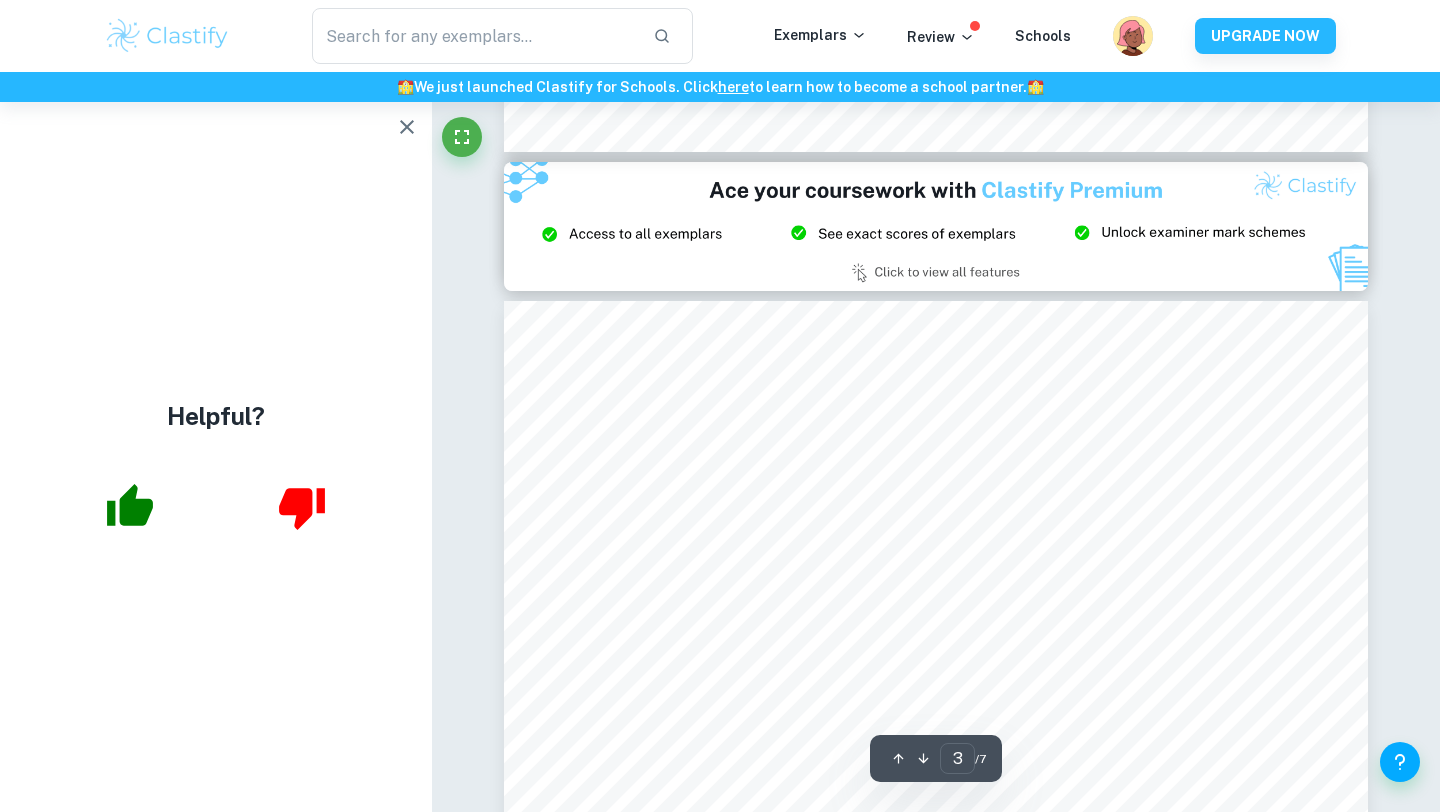 click 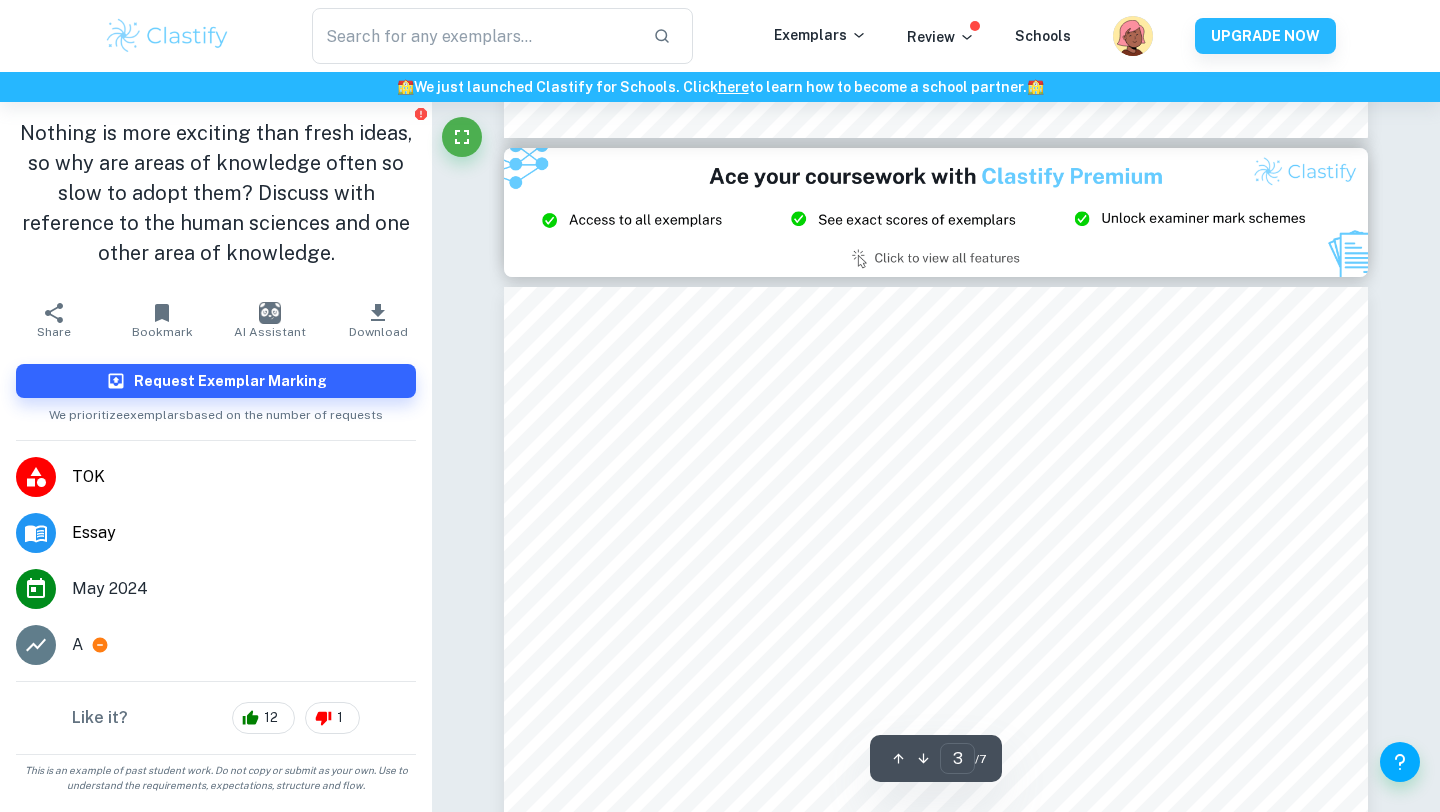 scroll, scrollTop: 2372, scrollLeft: 0, axis: vertical 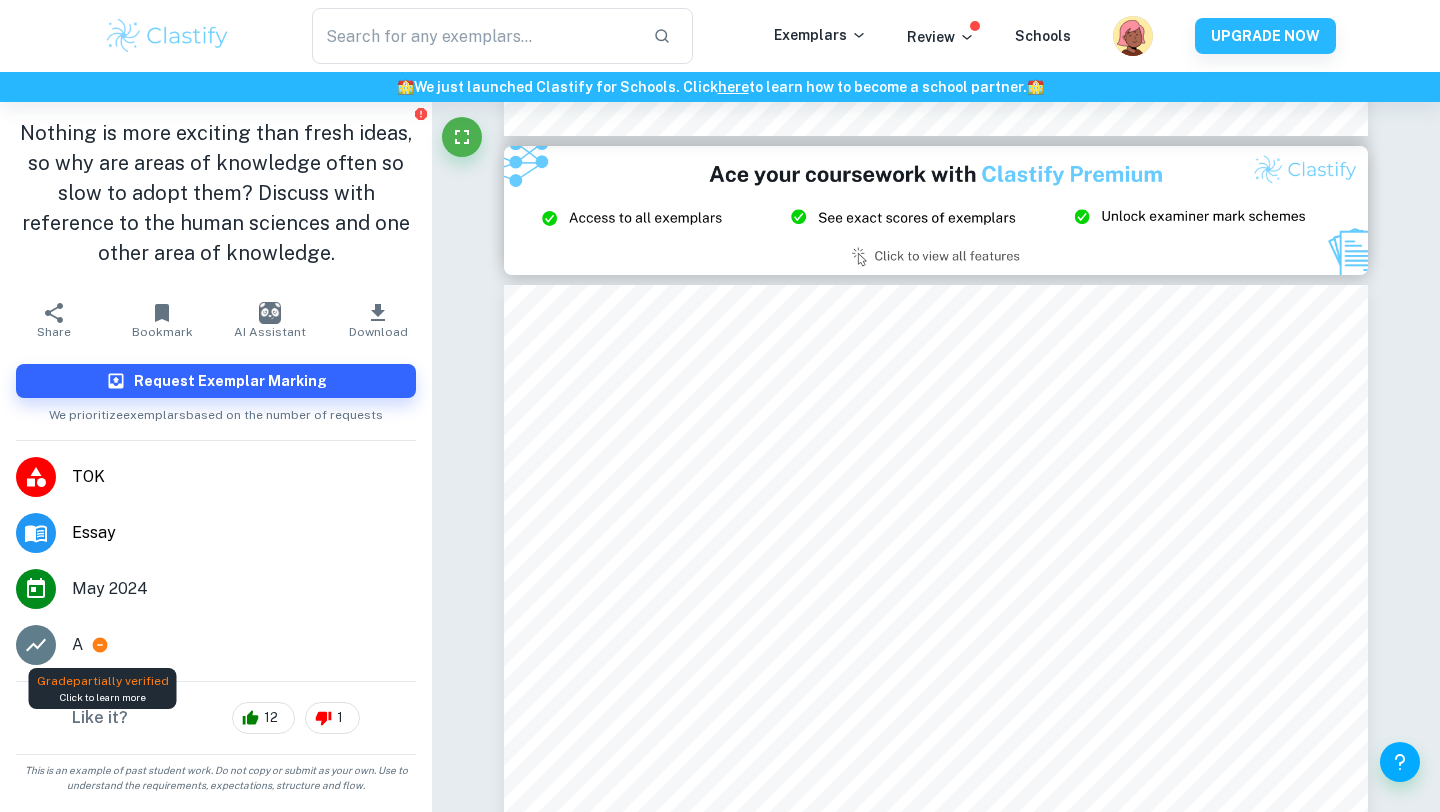 click 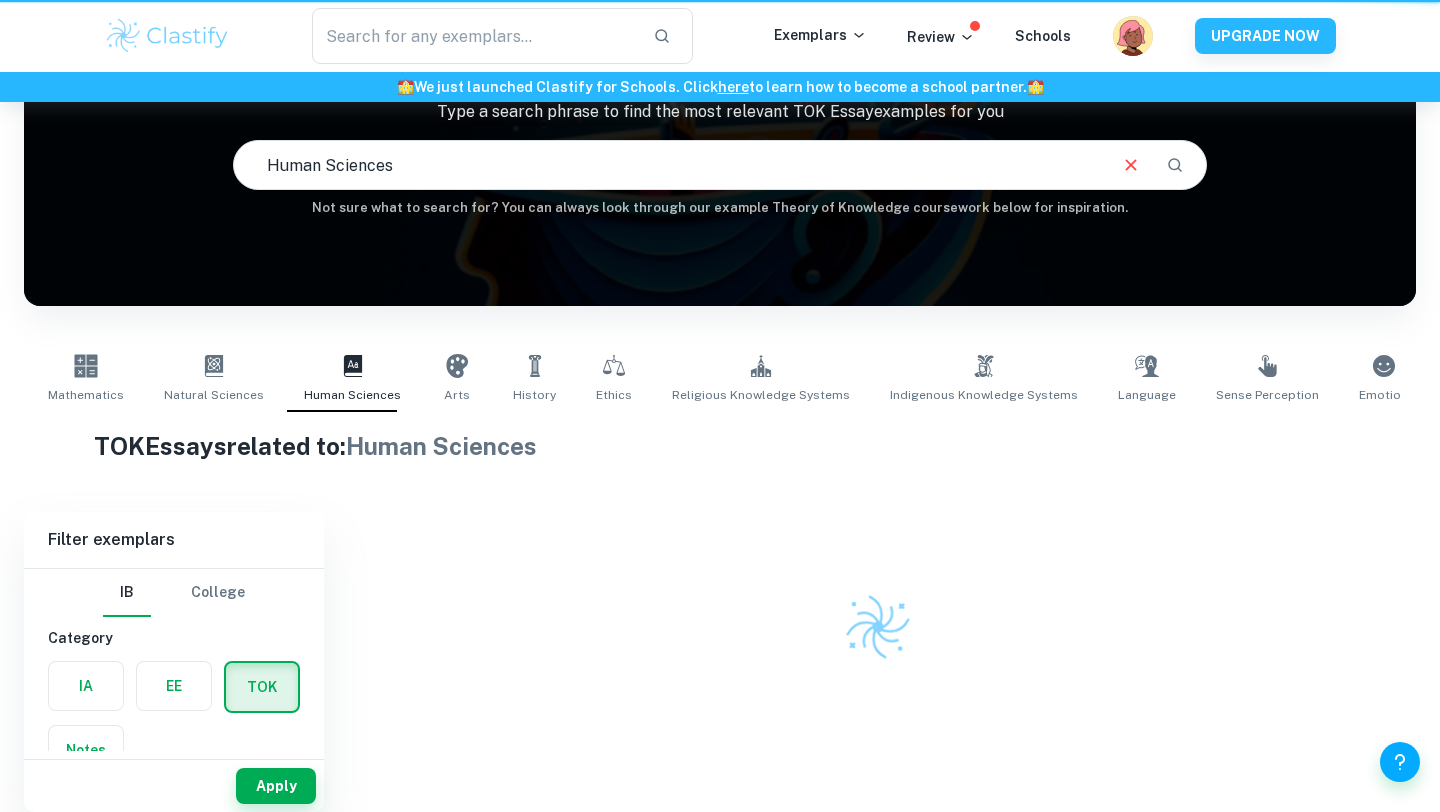 scroll, scrollTop: 162, scrollLeft: 0, axis: vertical 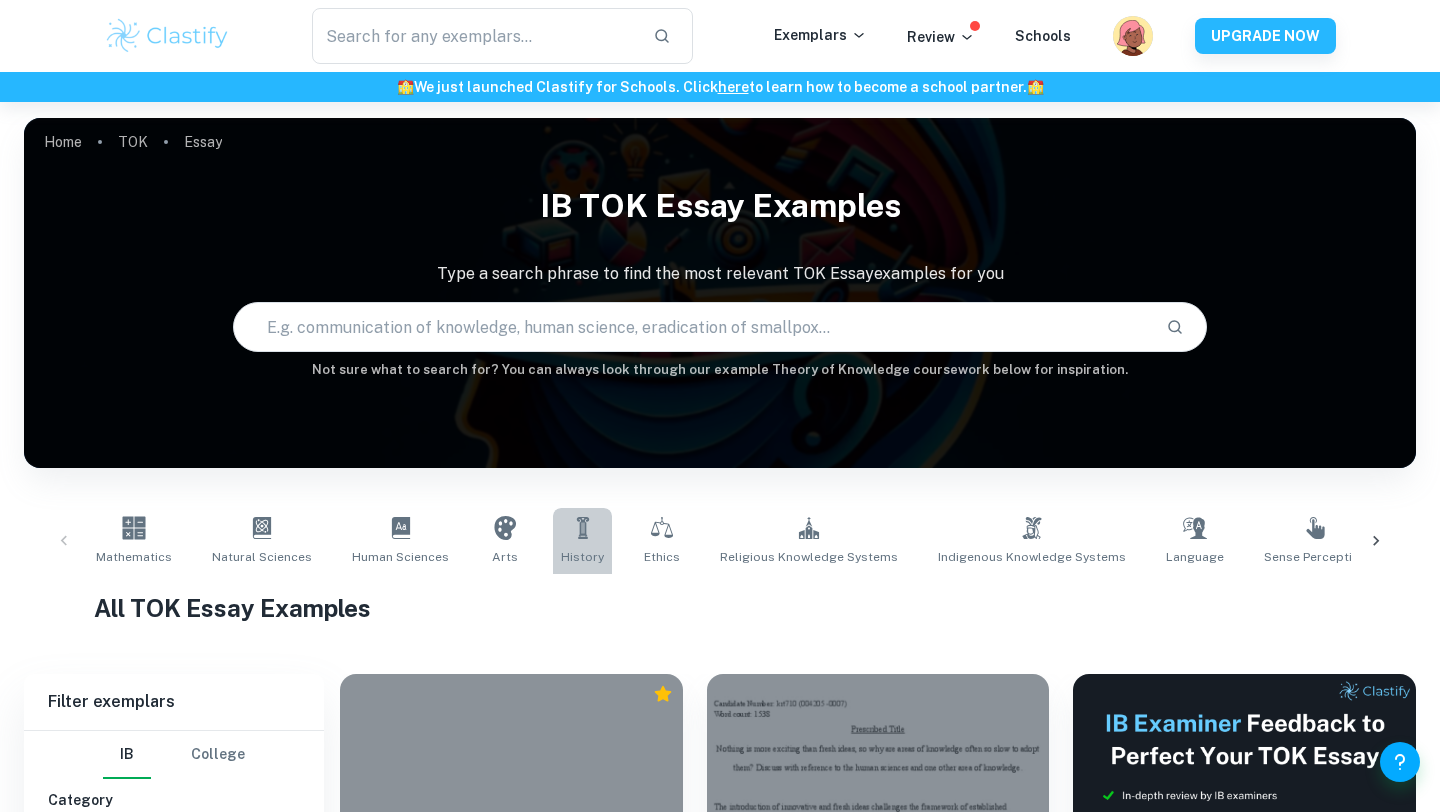 type on "History" 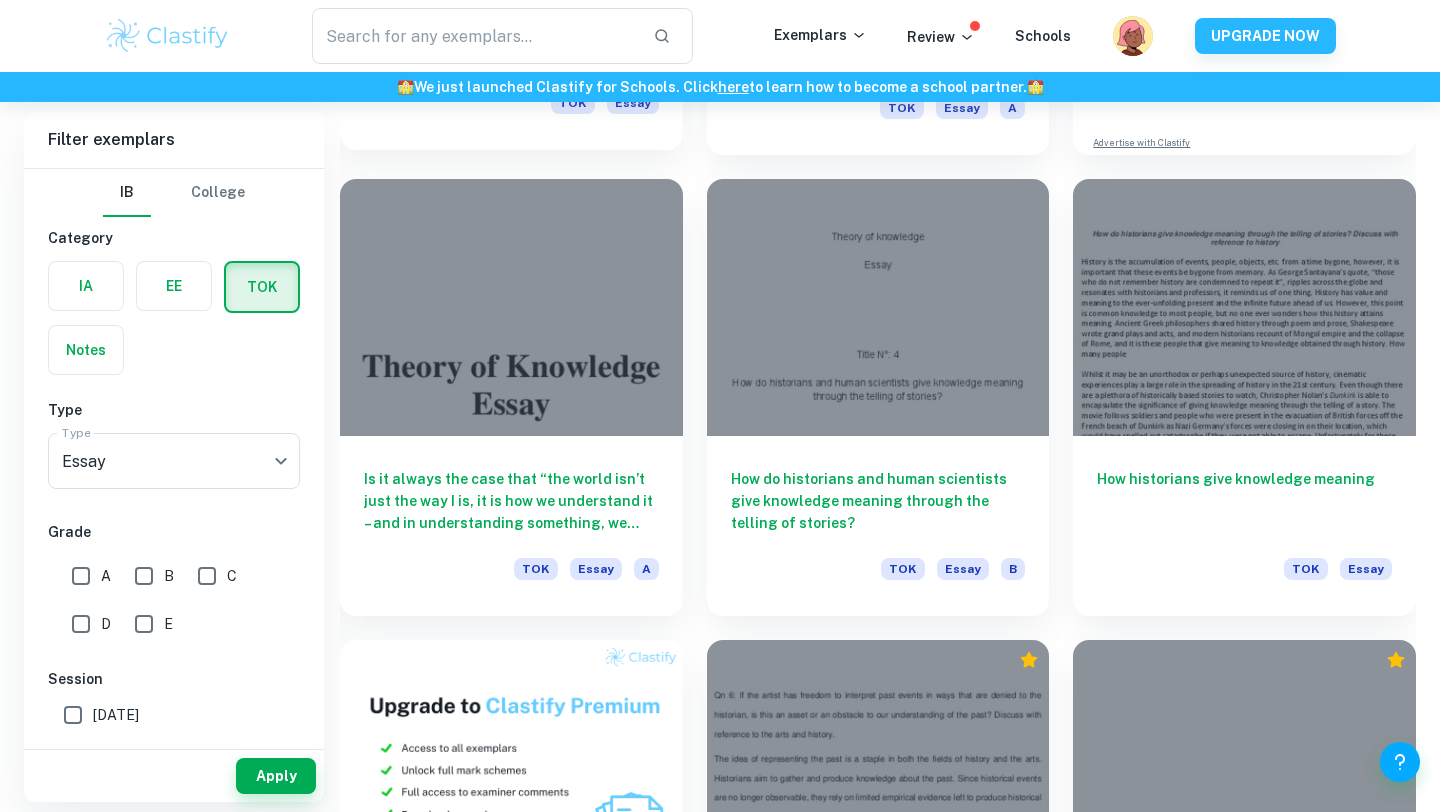 scroll, scrollTop: 962, scrollLeft: 0, axis: vertical 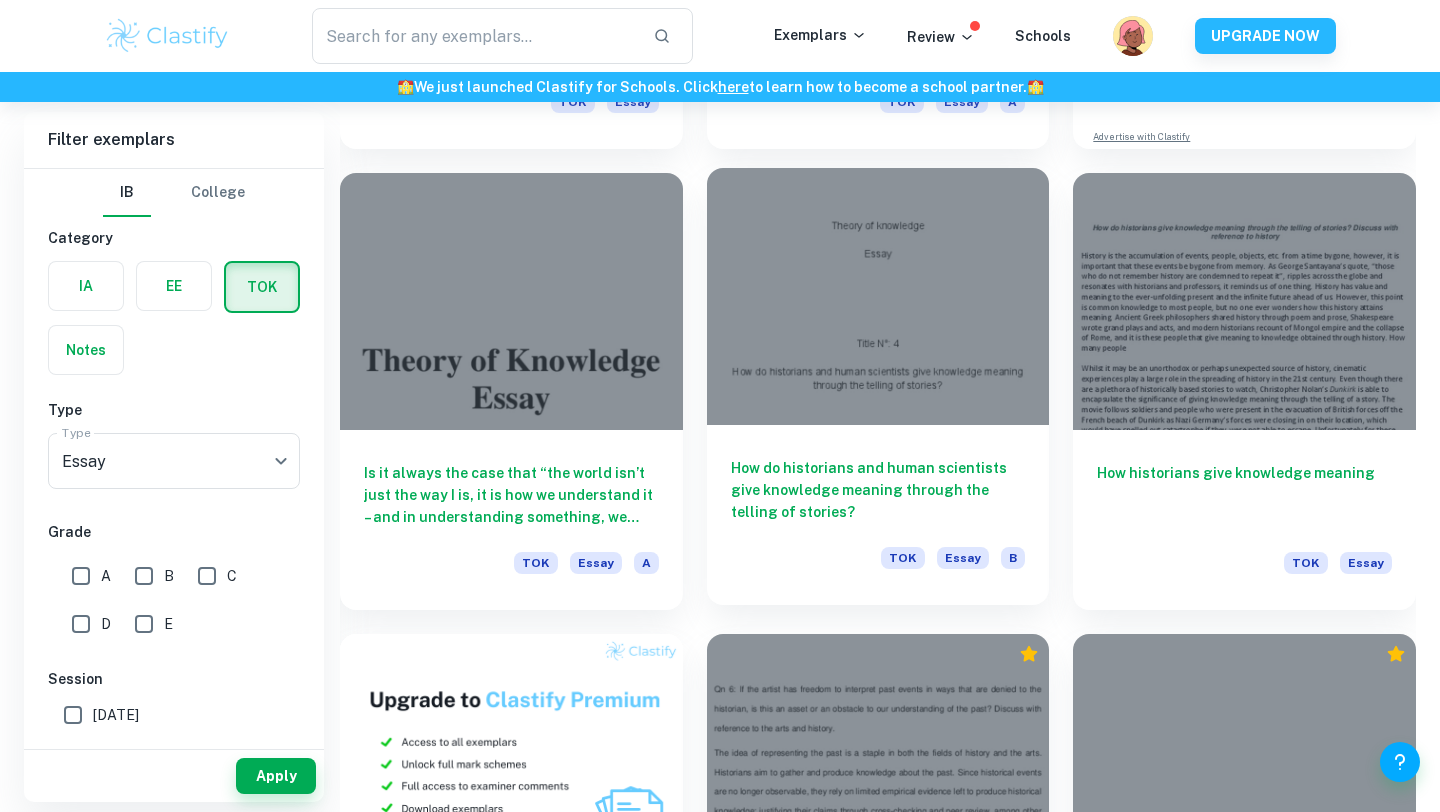 click on "How do historians and human scientists give knowledge meaning through the telling of stories?" at bounding box center (878, 490) 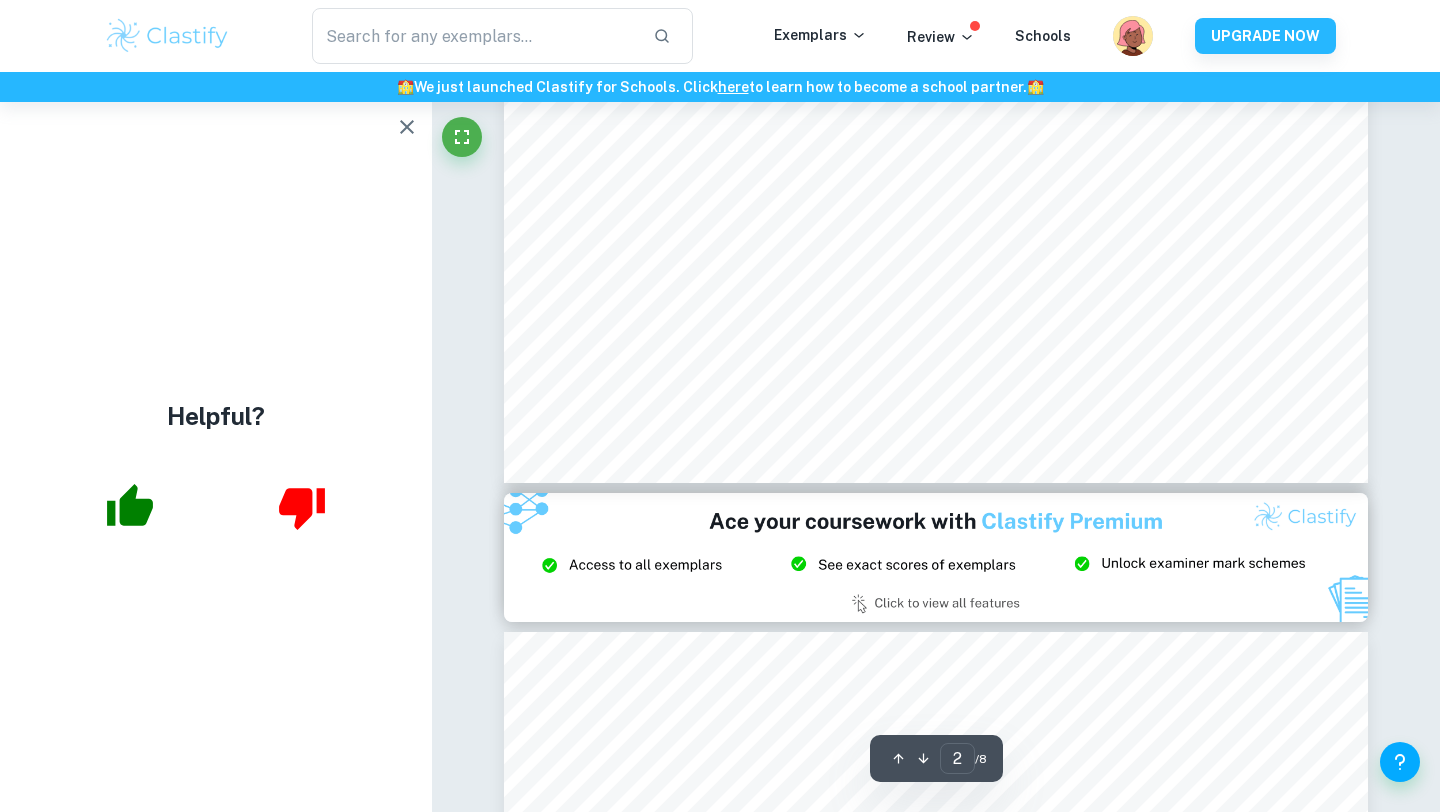 scroll, scrollTop: 2230, scrollLeft: 0, axis: vertical 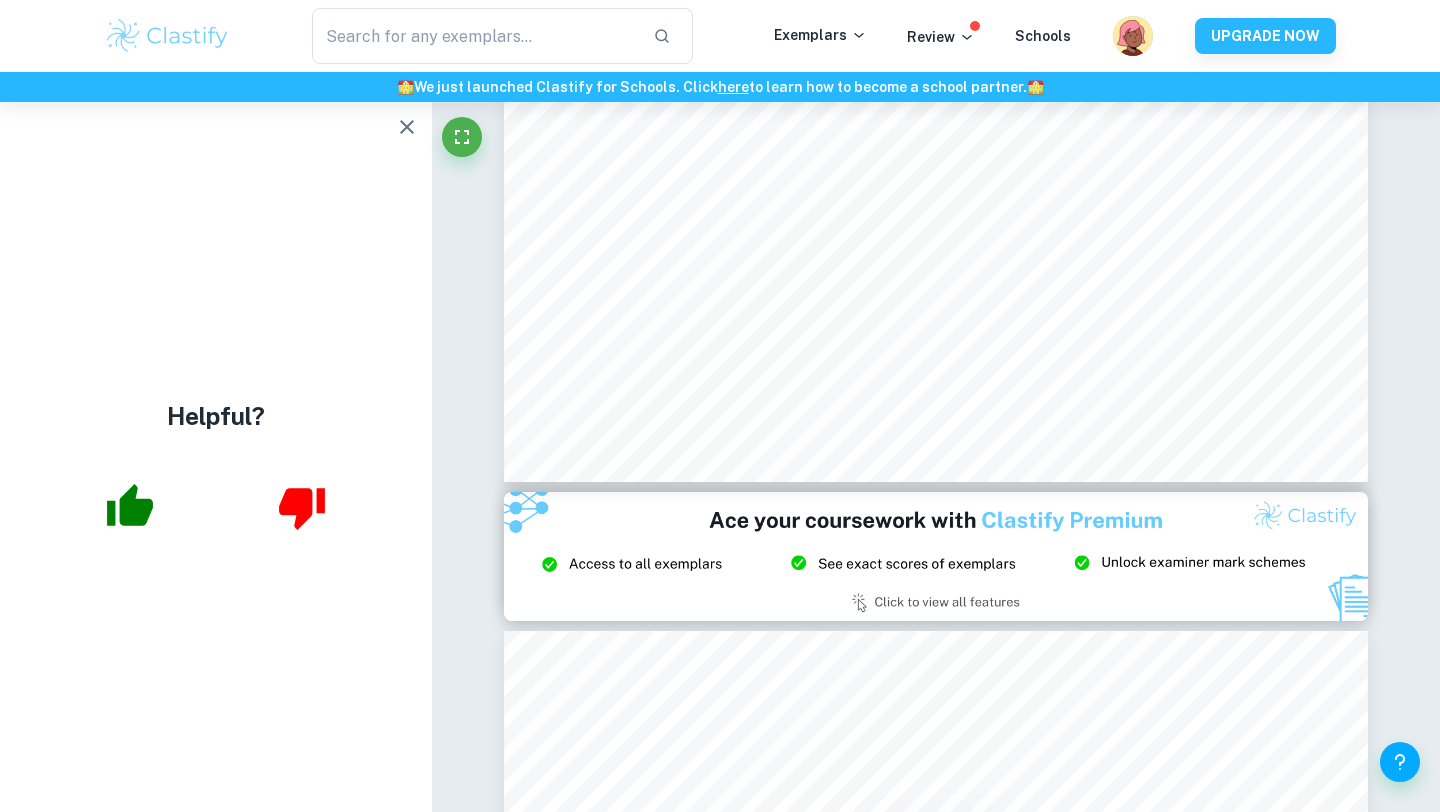 click at bounding box center [936, -58] 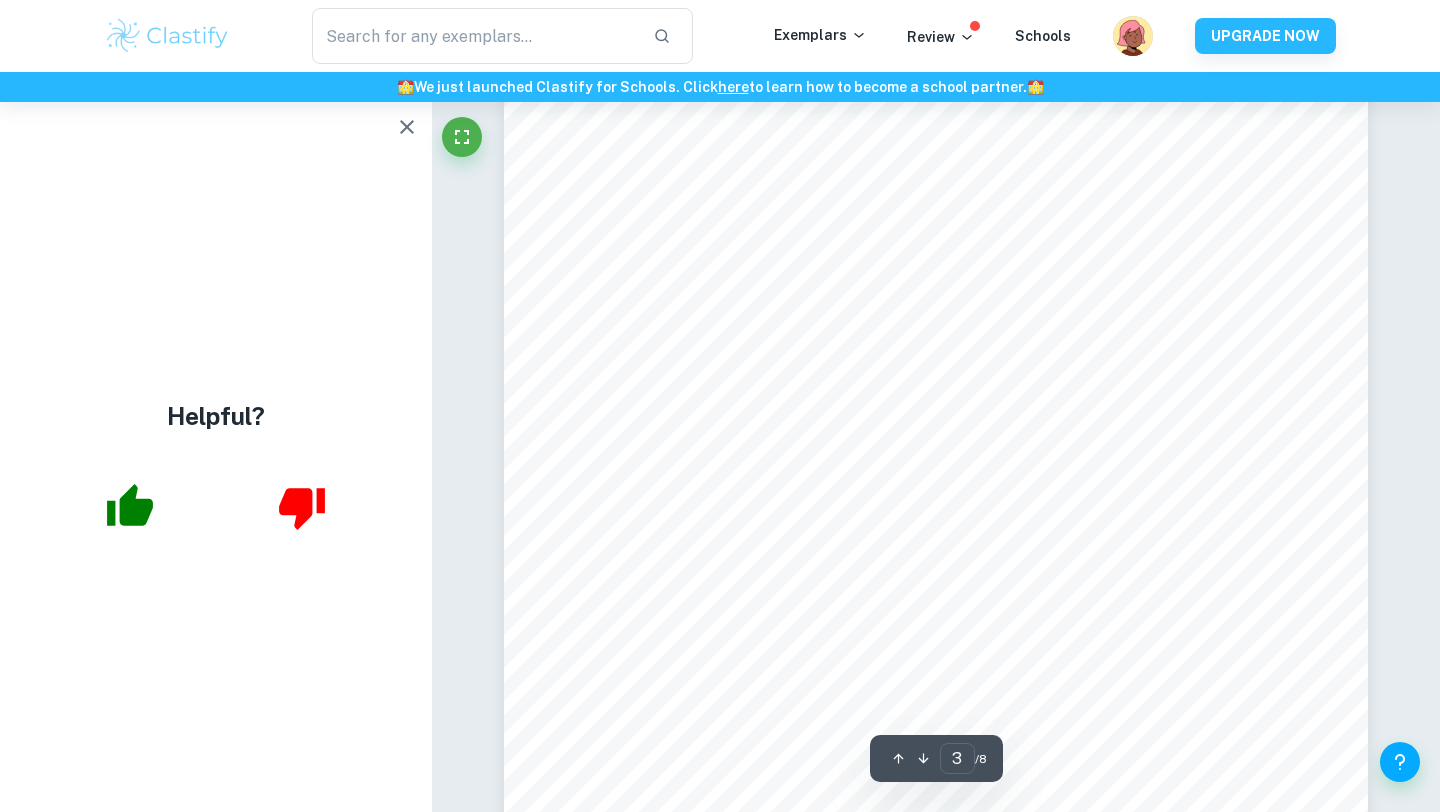 scroll, scrollTop: 2941, scrollLeft: 0, axis: vertical 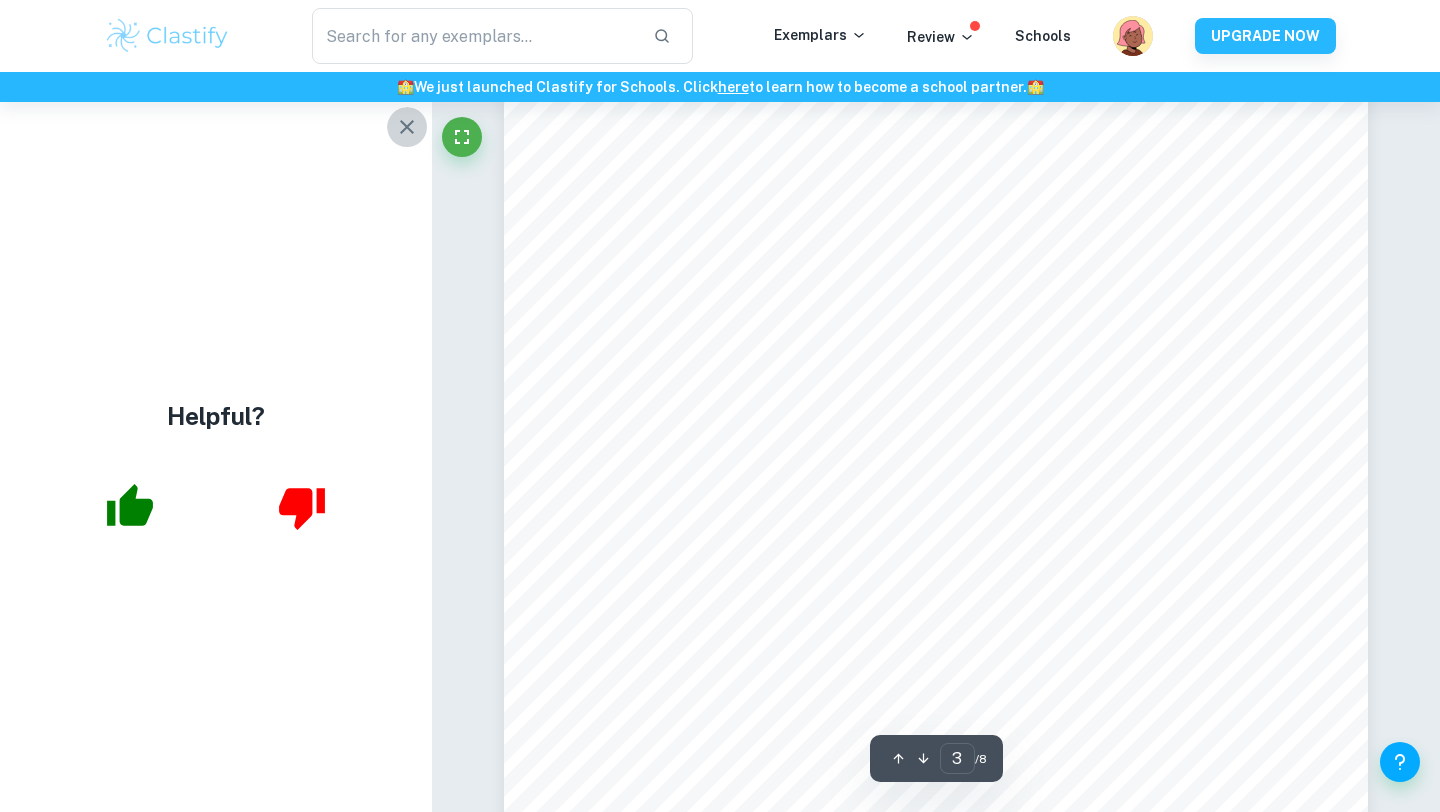 click 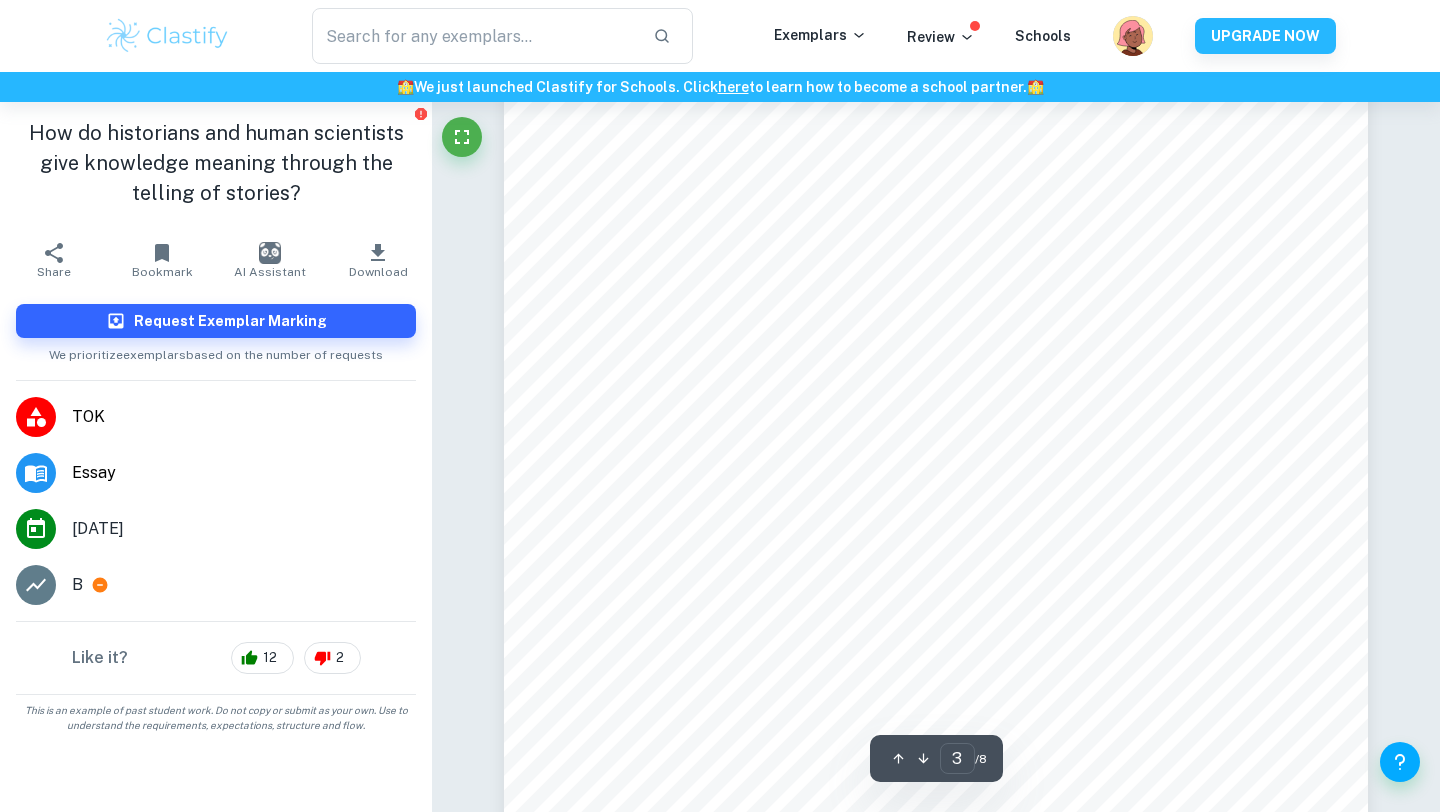 scroll, scrollTop: 3030, scrollLeft: 0, axis: vertical 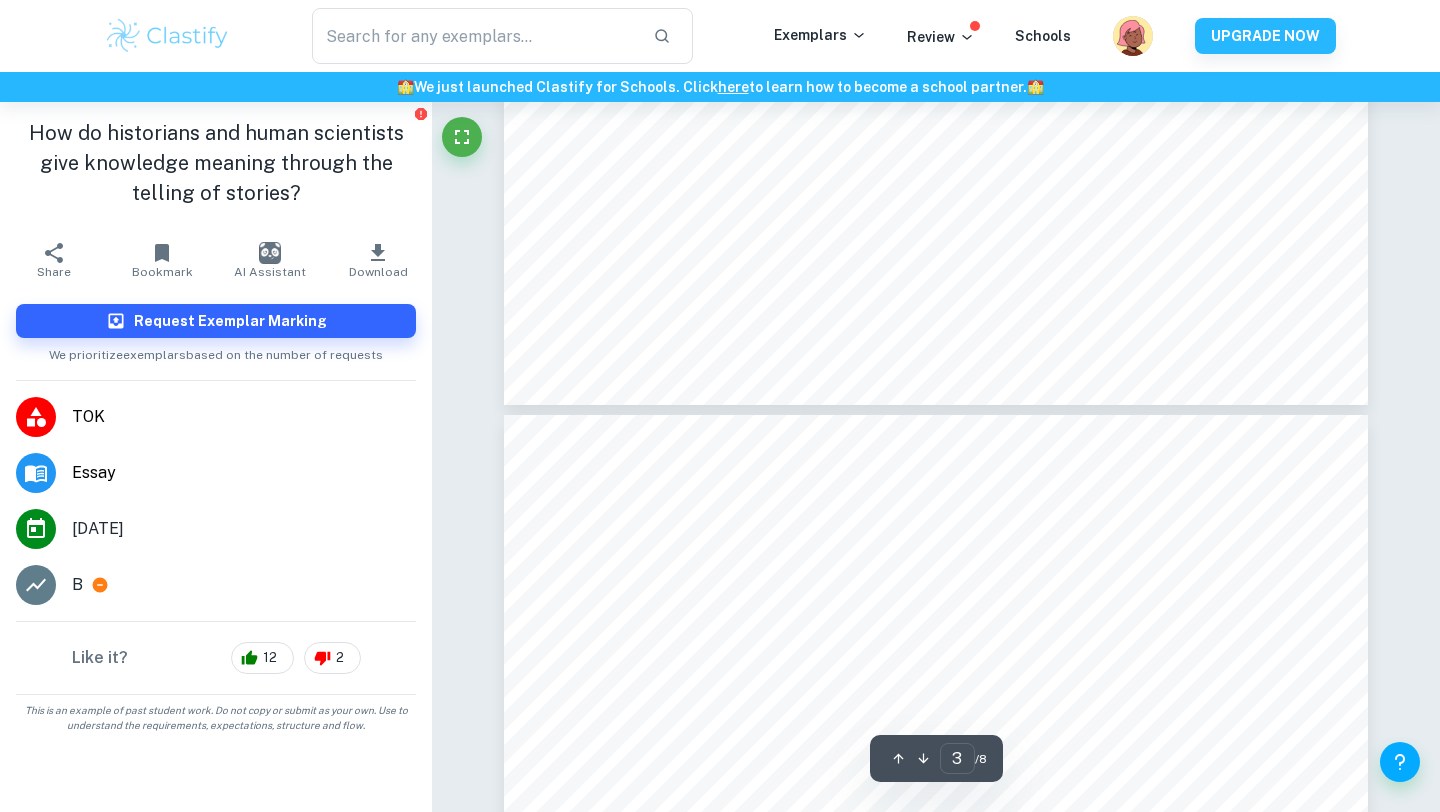 type on "4" 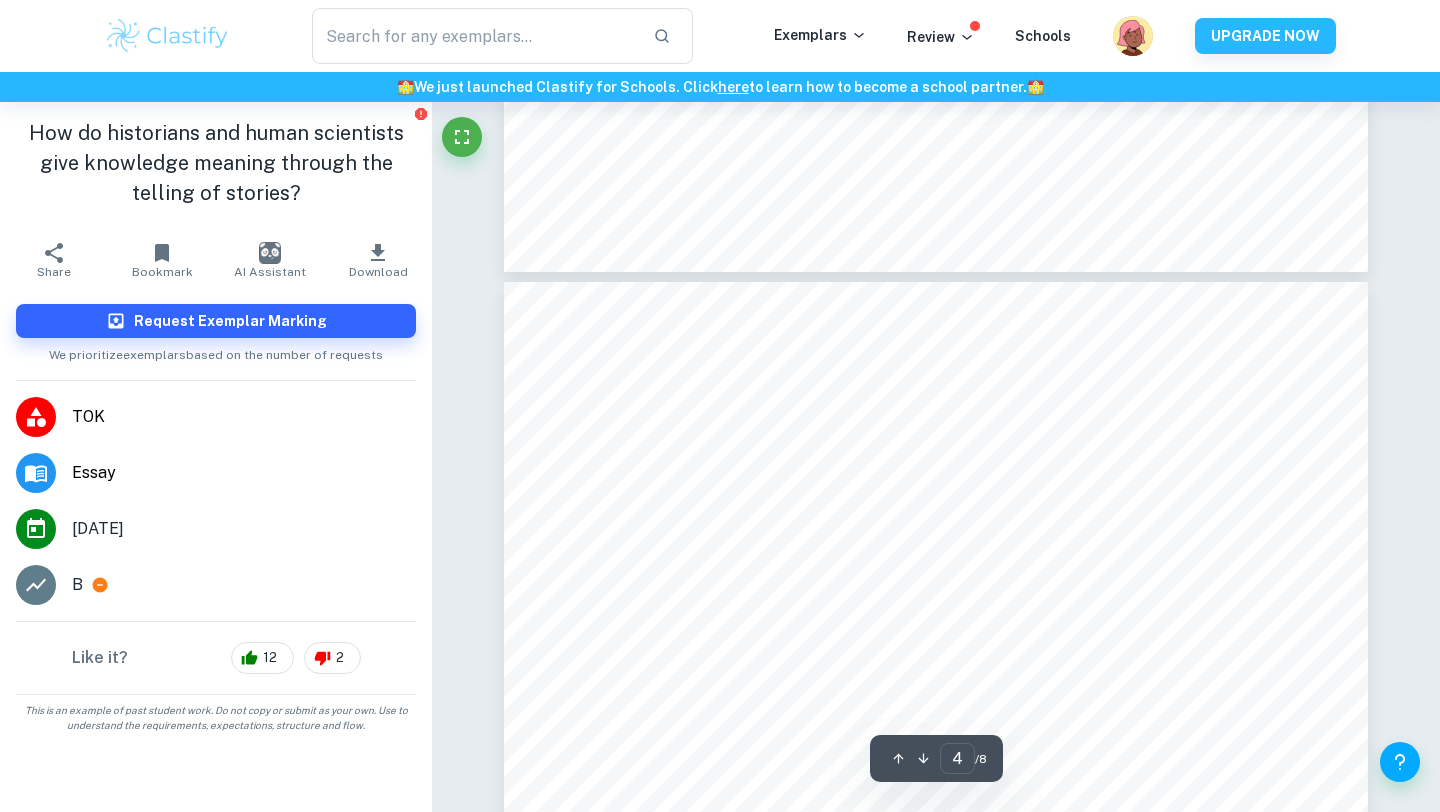 scroll, scrollTop: 3910, scrollLeft: 0, axis: vertical 